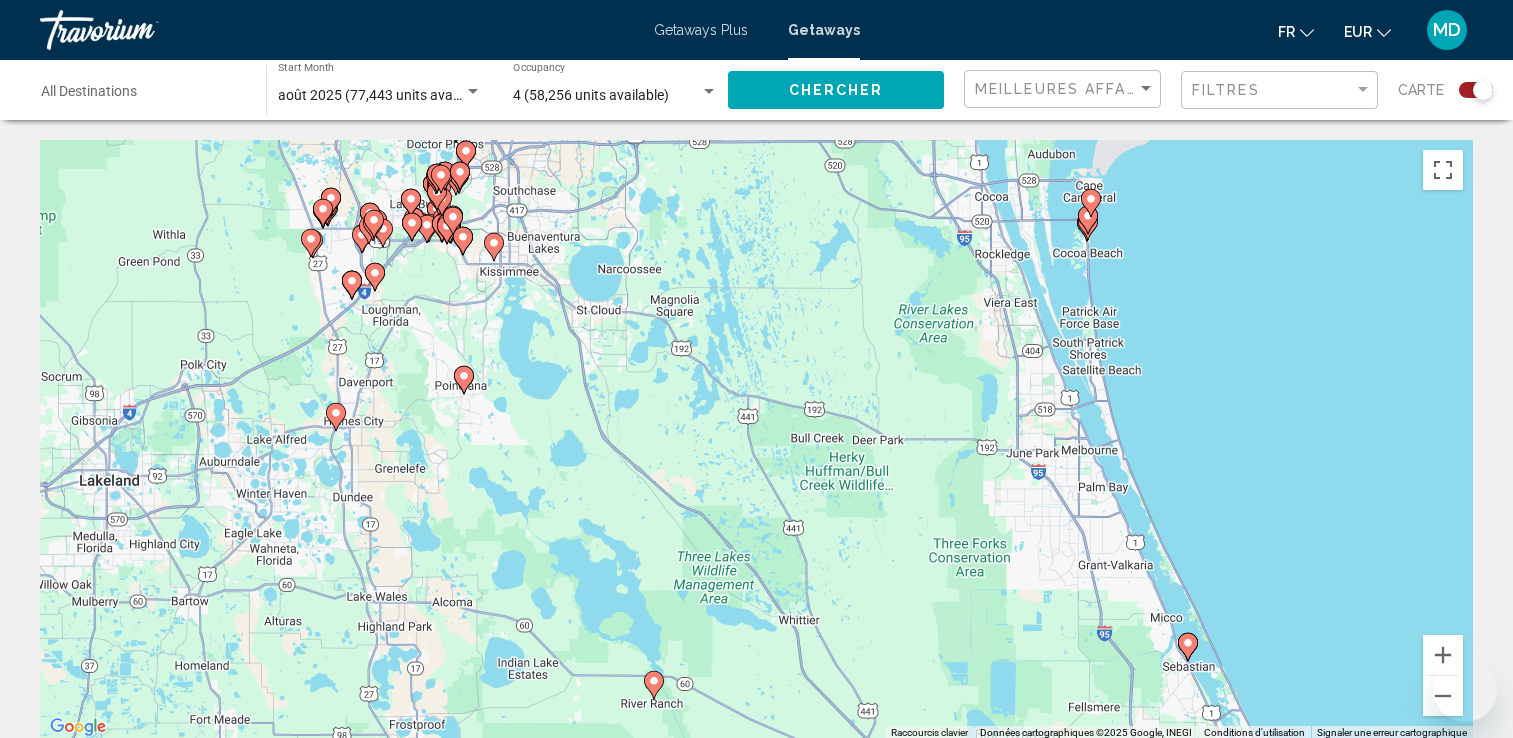 scroll, scrollTop: 0, scrollLeft: 0, axis: both 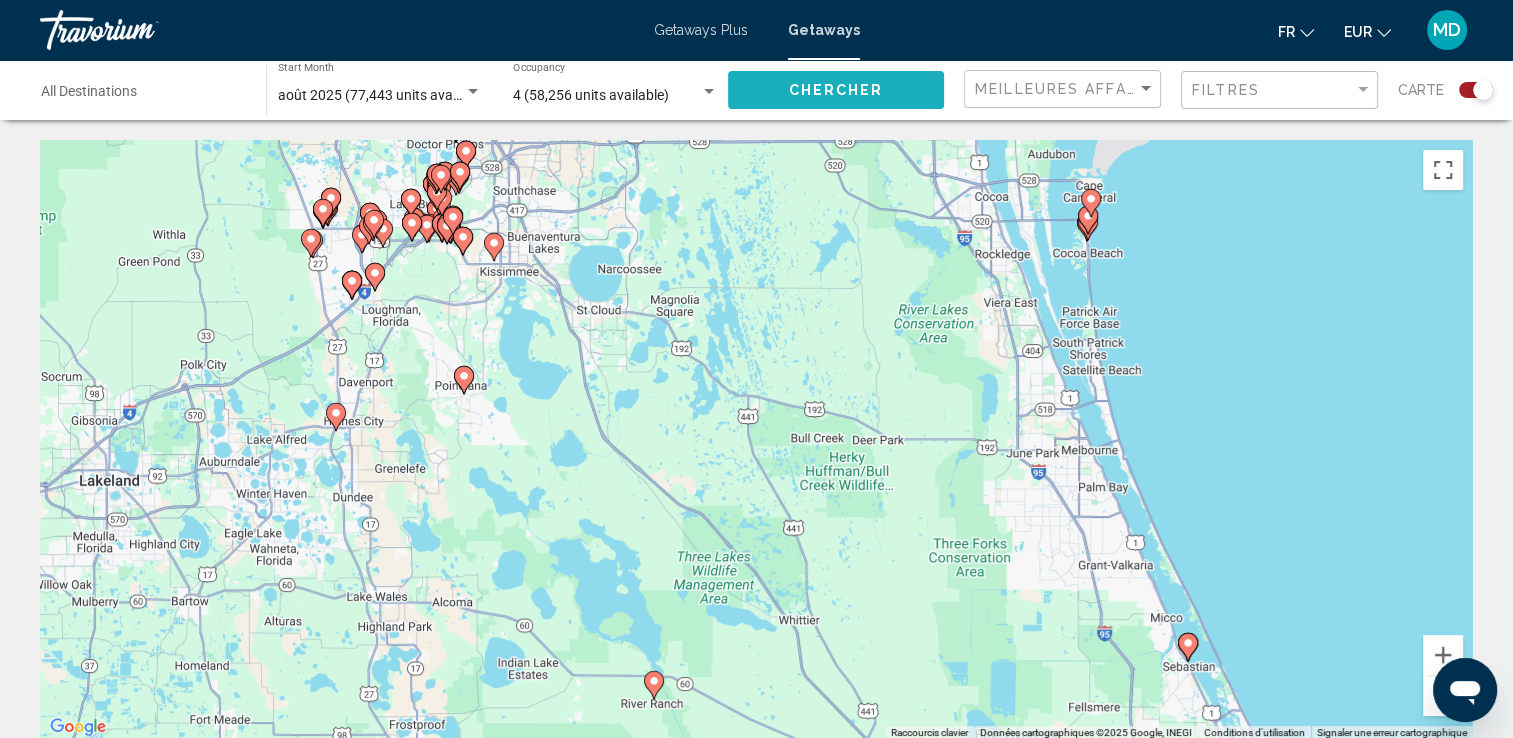 click on "Chercher" 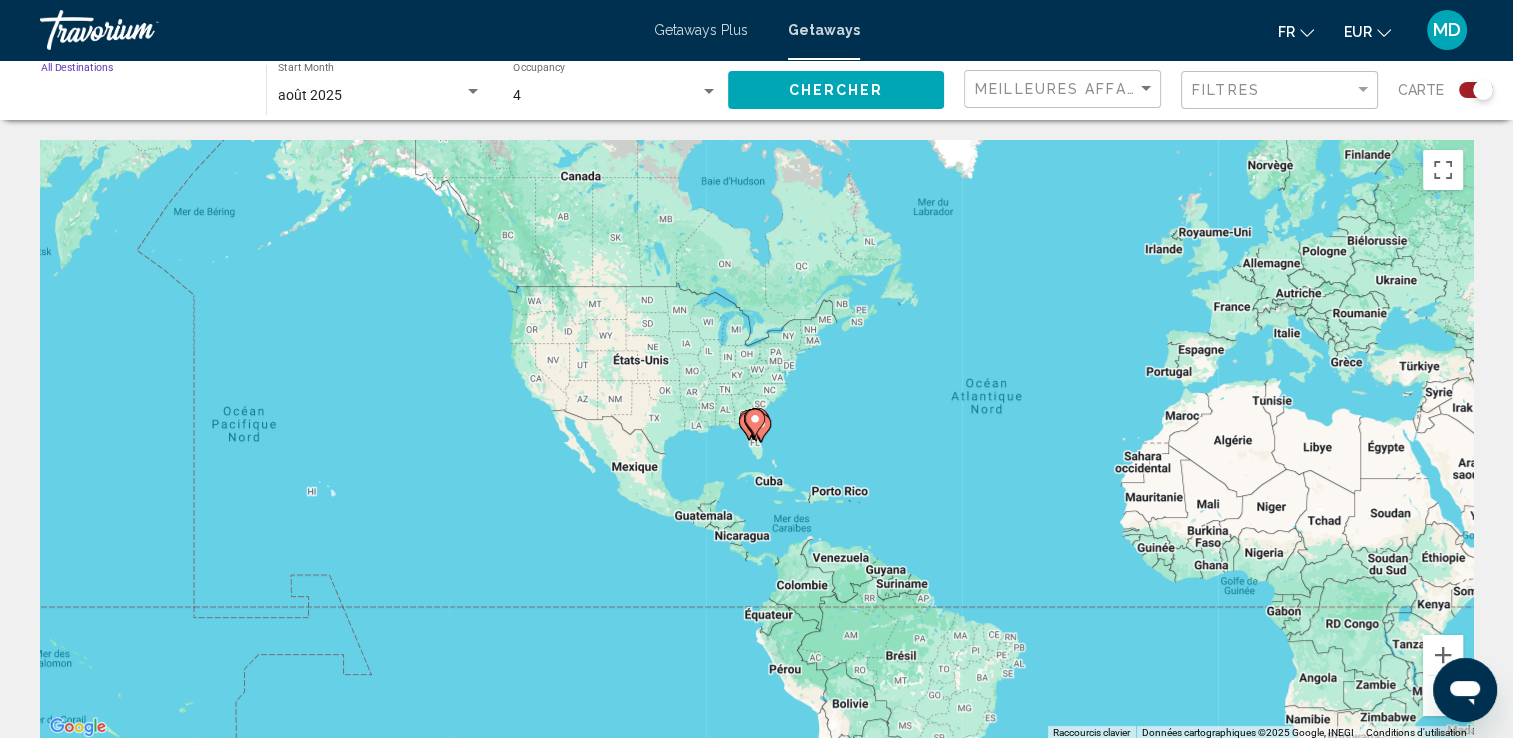 click on "Destination All Destinations" at bounding box center (143, 96) 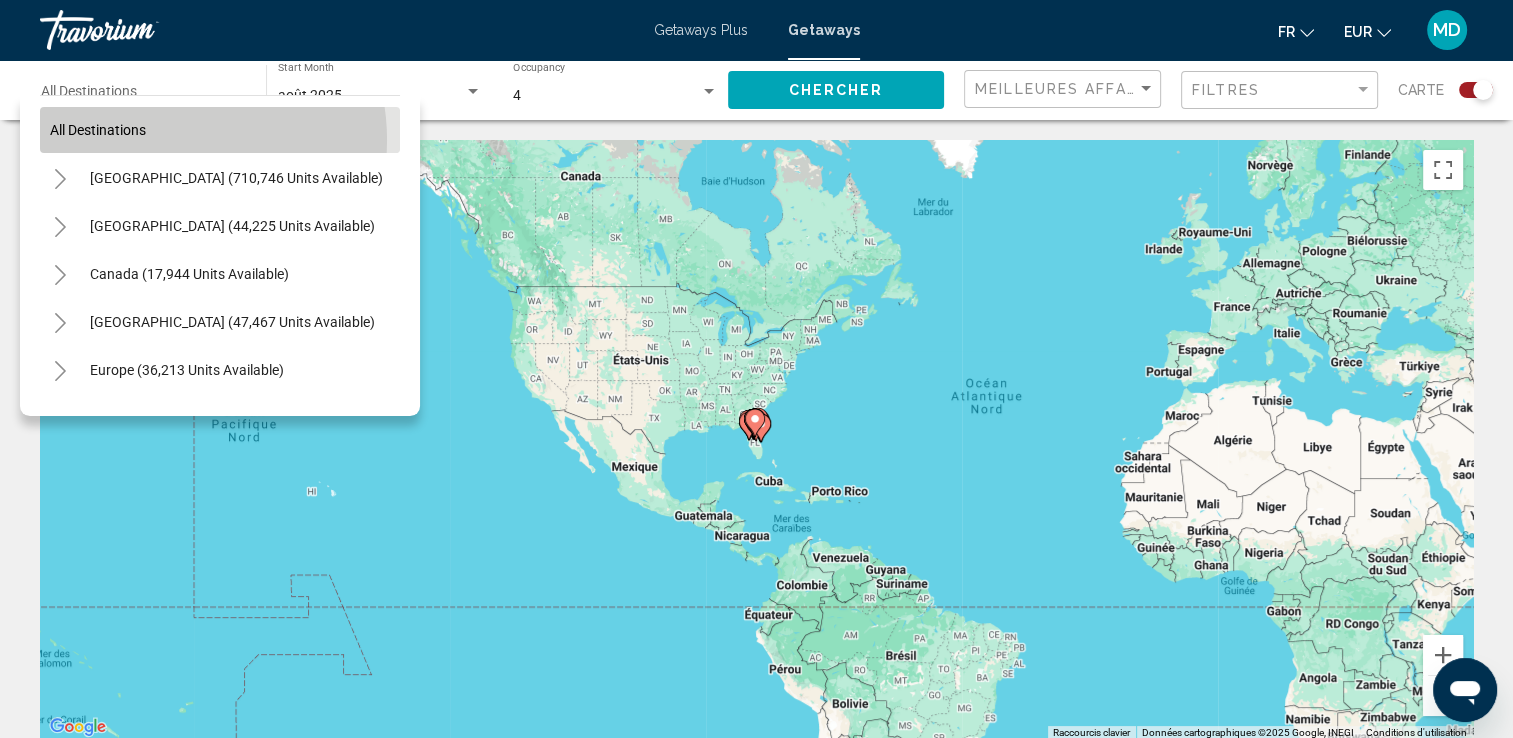 click on "All destinations" at bounding box center (220, 130) 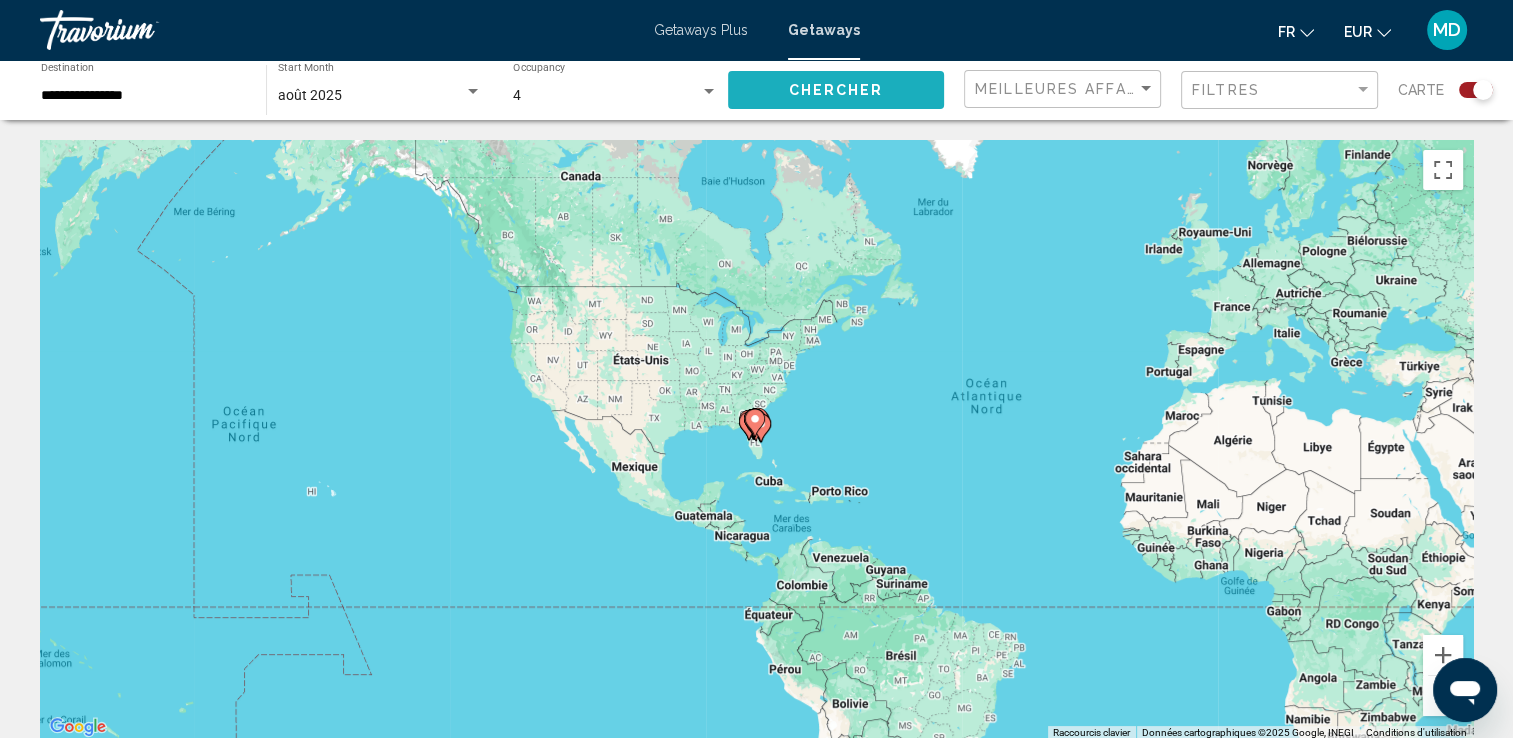 click on "Chercher" 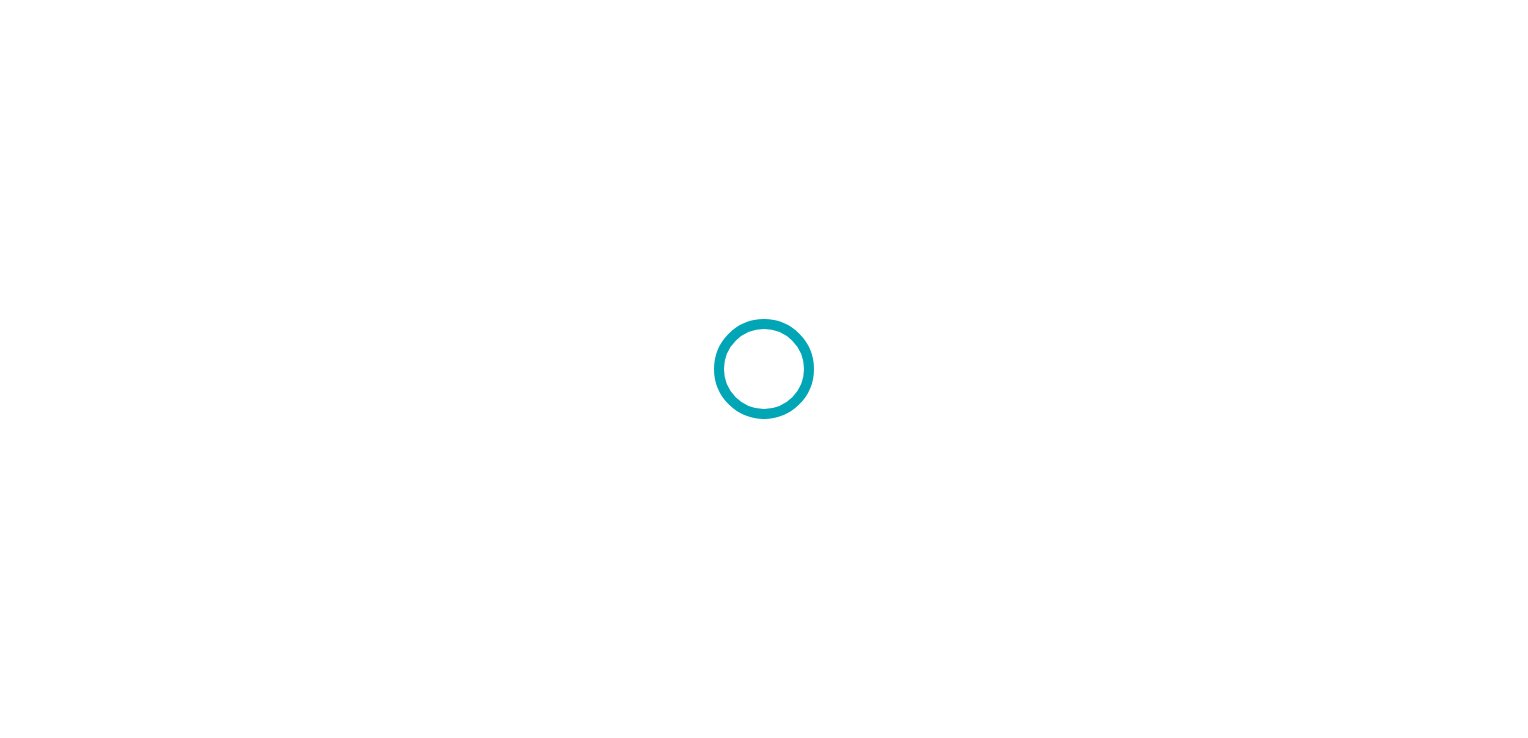 scroll, scrollTop: 0, scrollLeft: 0, axis: both 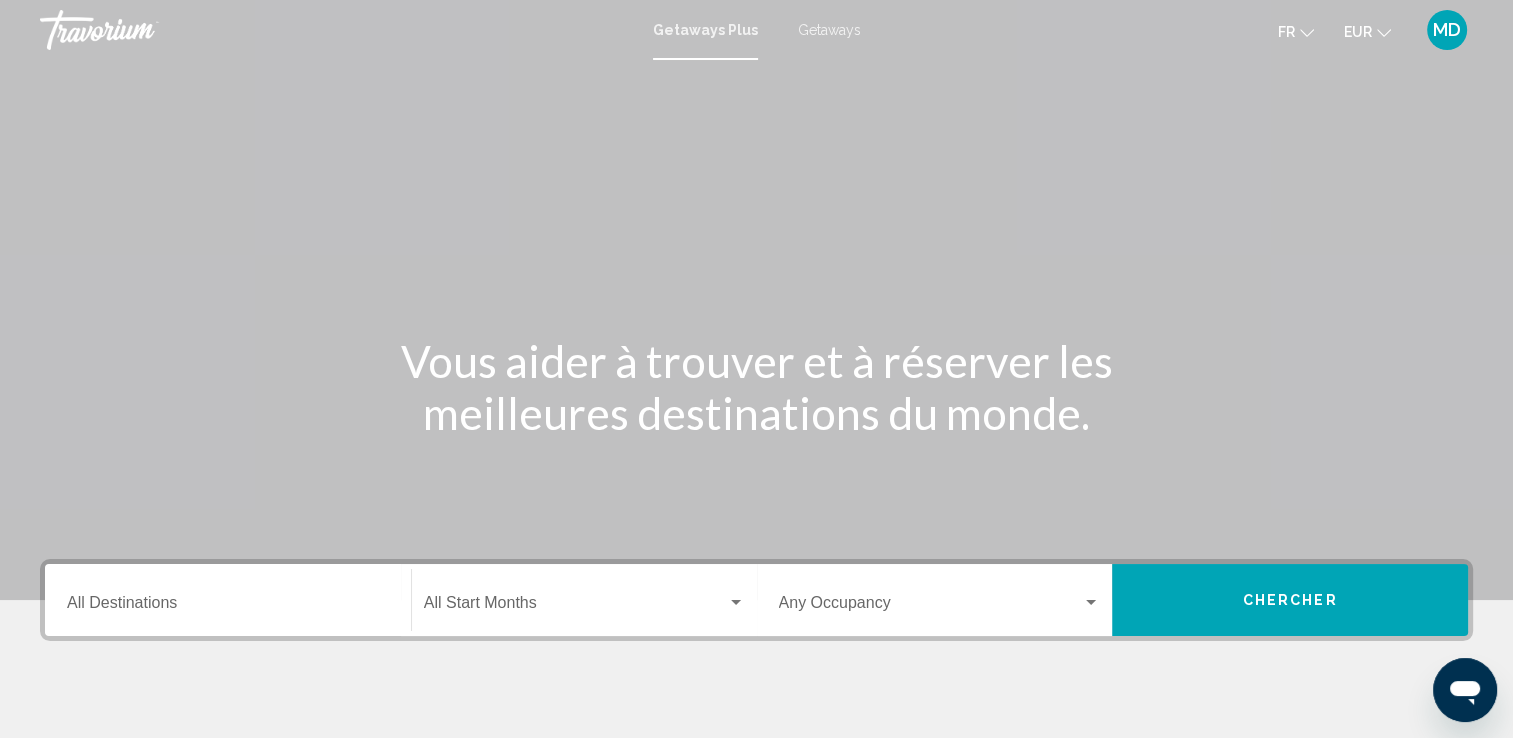 click on "Getaways" at bounding box center [829, 30] 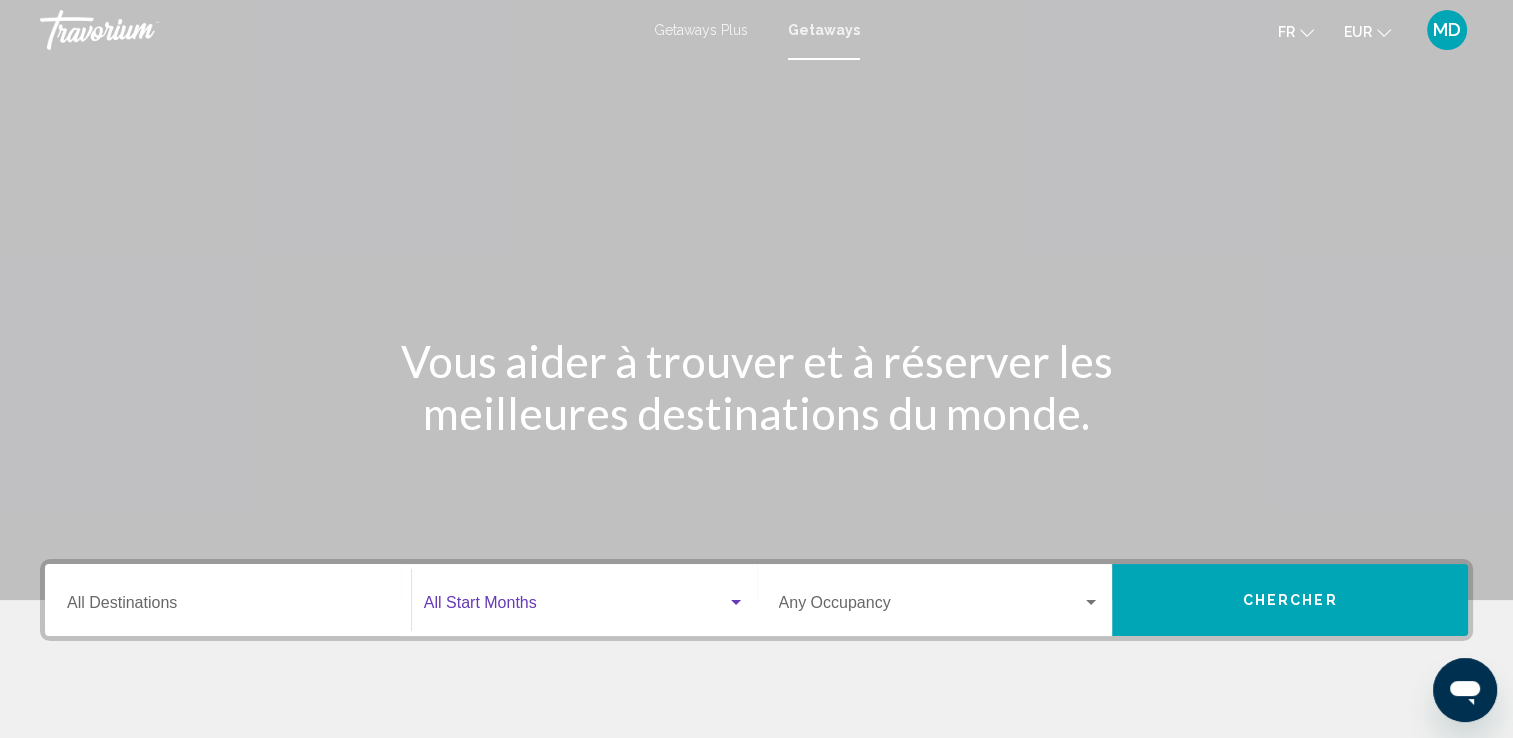 click at bounding box center (575, 607) 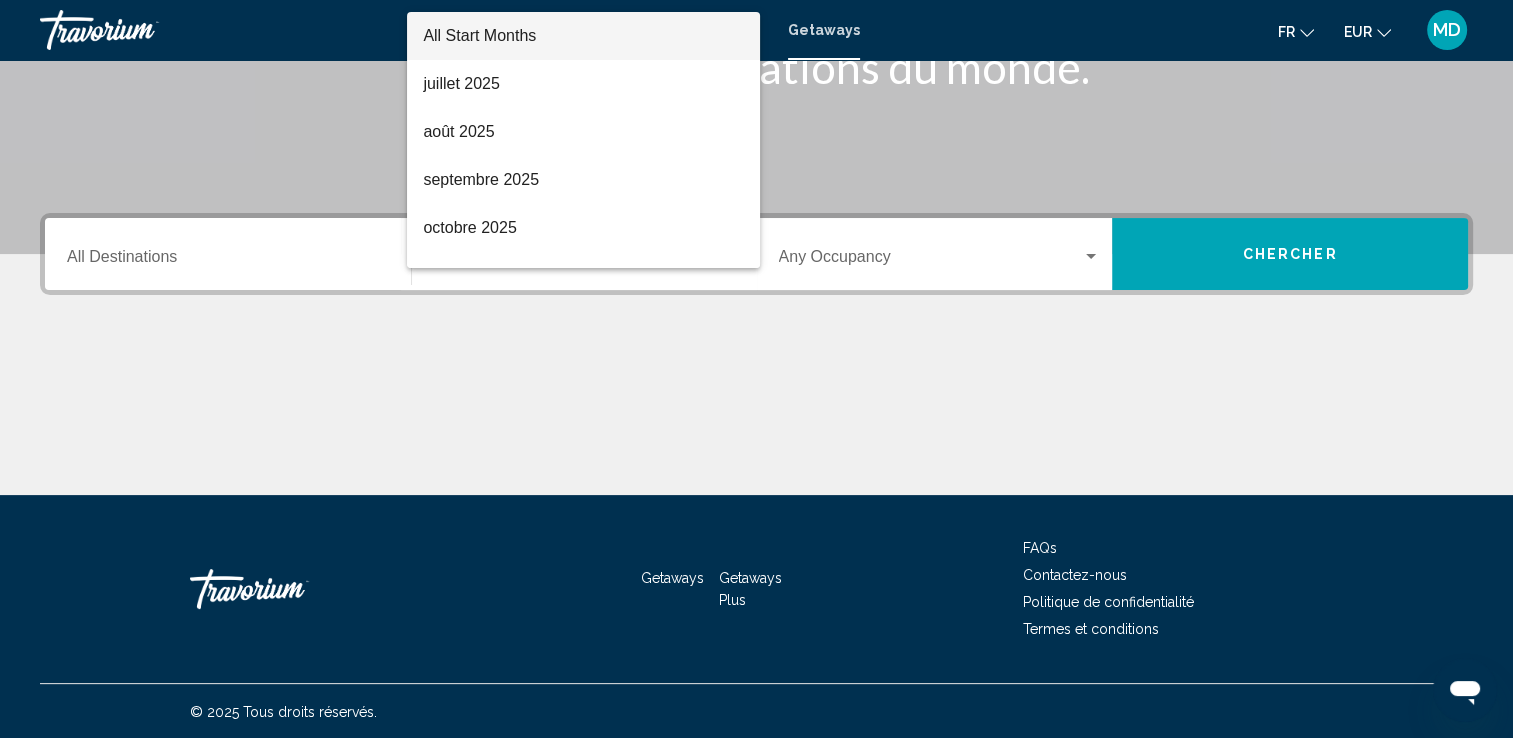 scroll, scrollTop: 347, scrollLeft: 0, axis: vertical 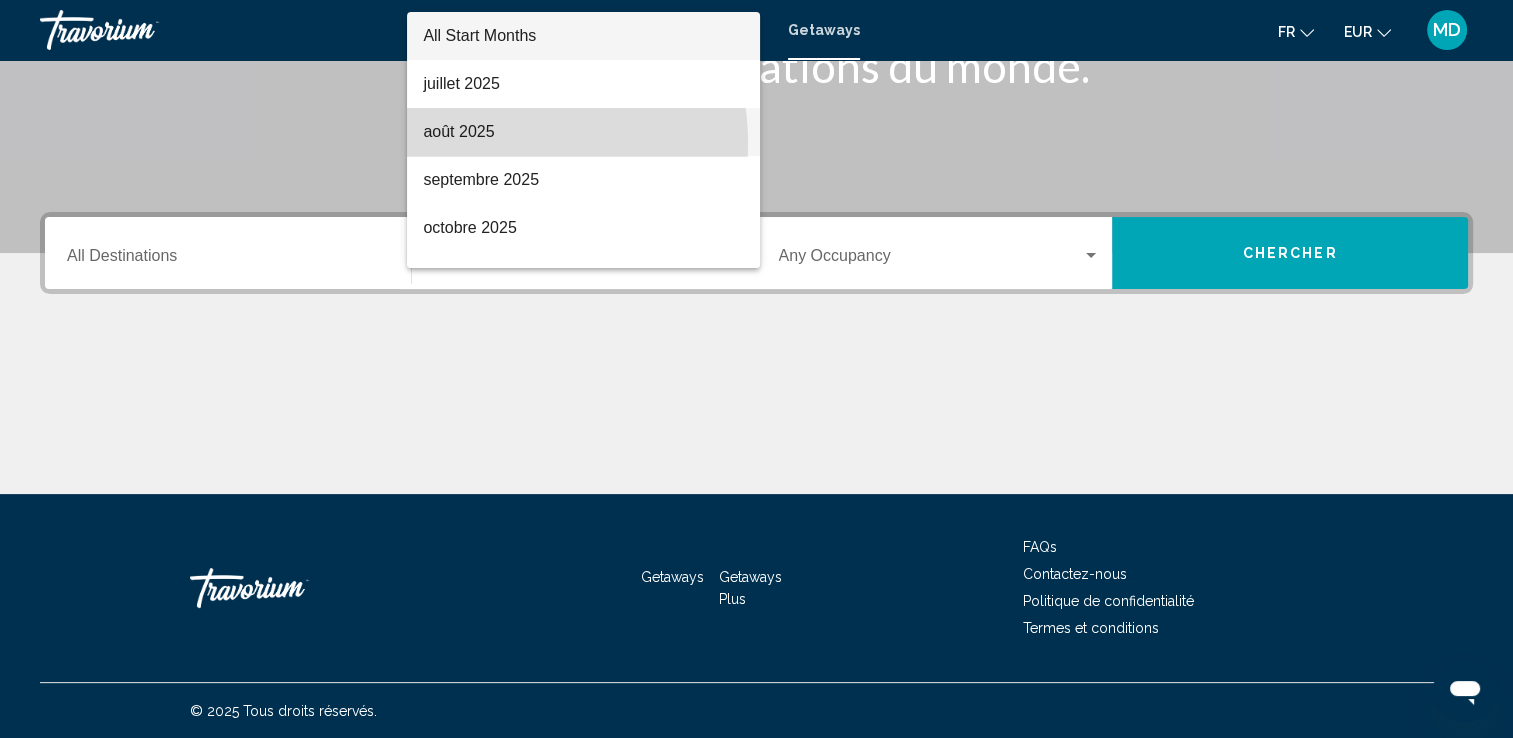 click on "août 2025" at bounding box center [583, 132] 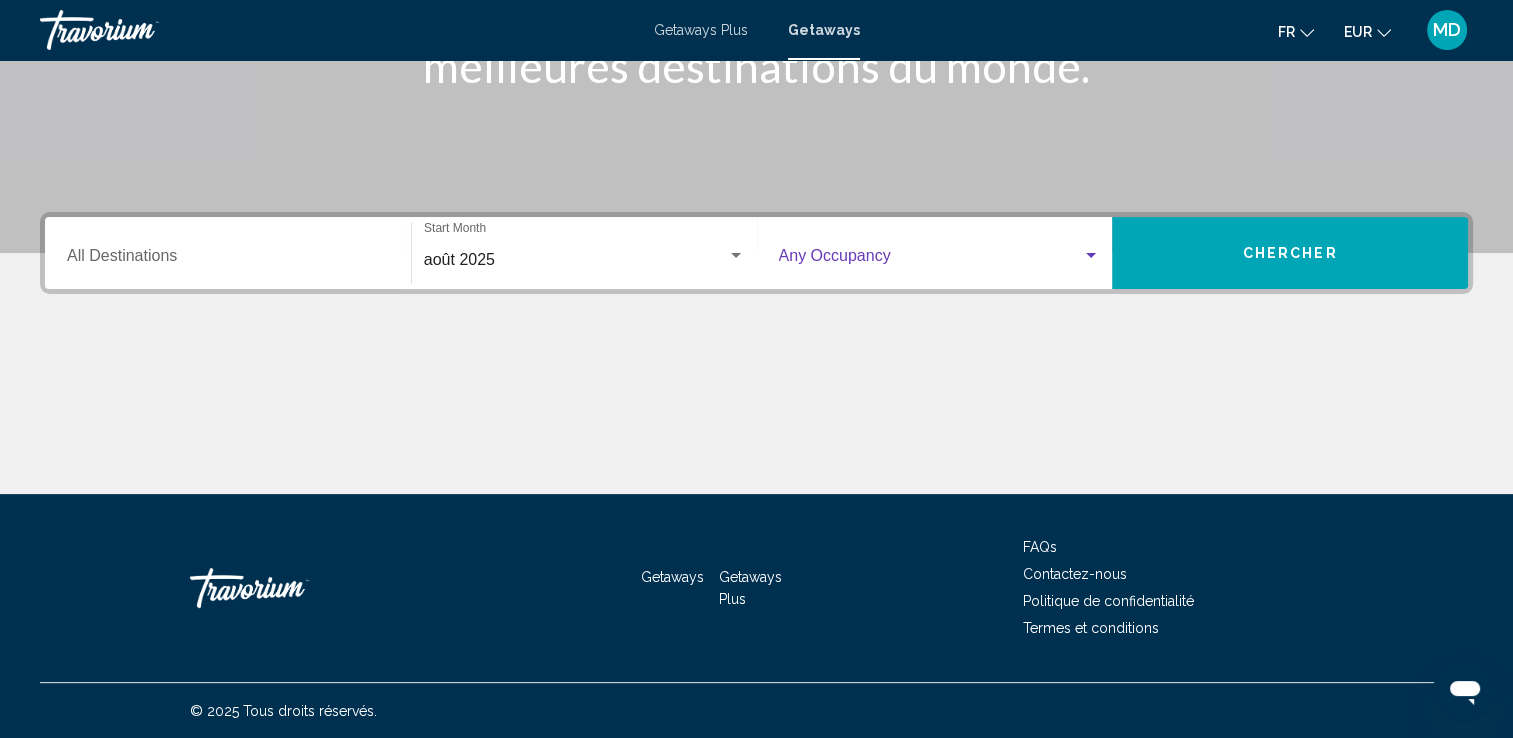 click at bounding box center [931, 260] 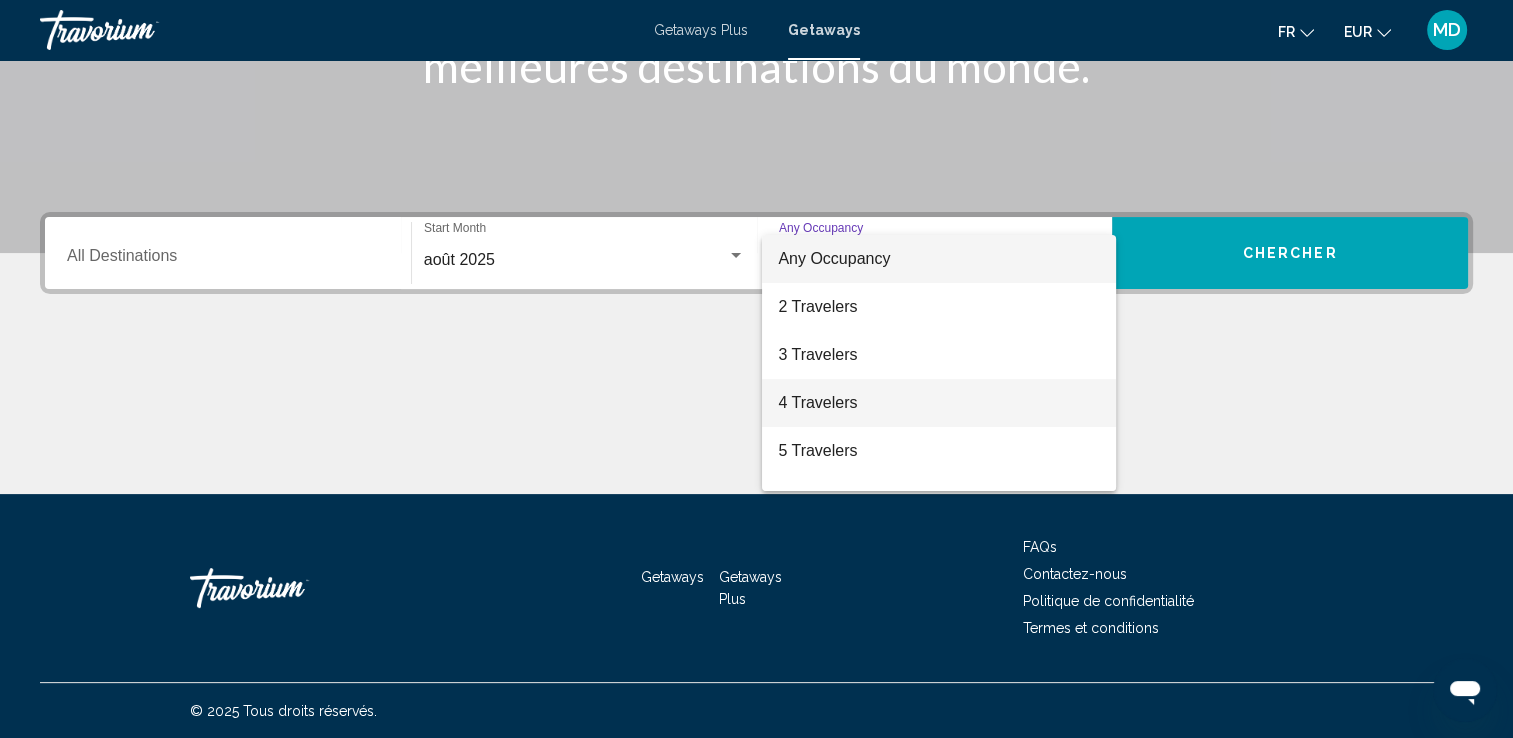 click on "4 Travelers" at bounding box center [939, 403] 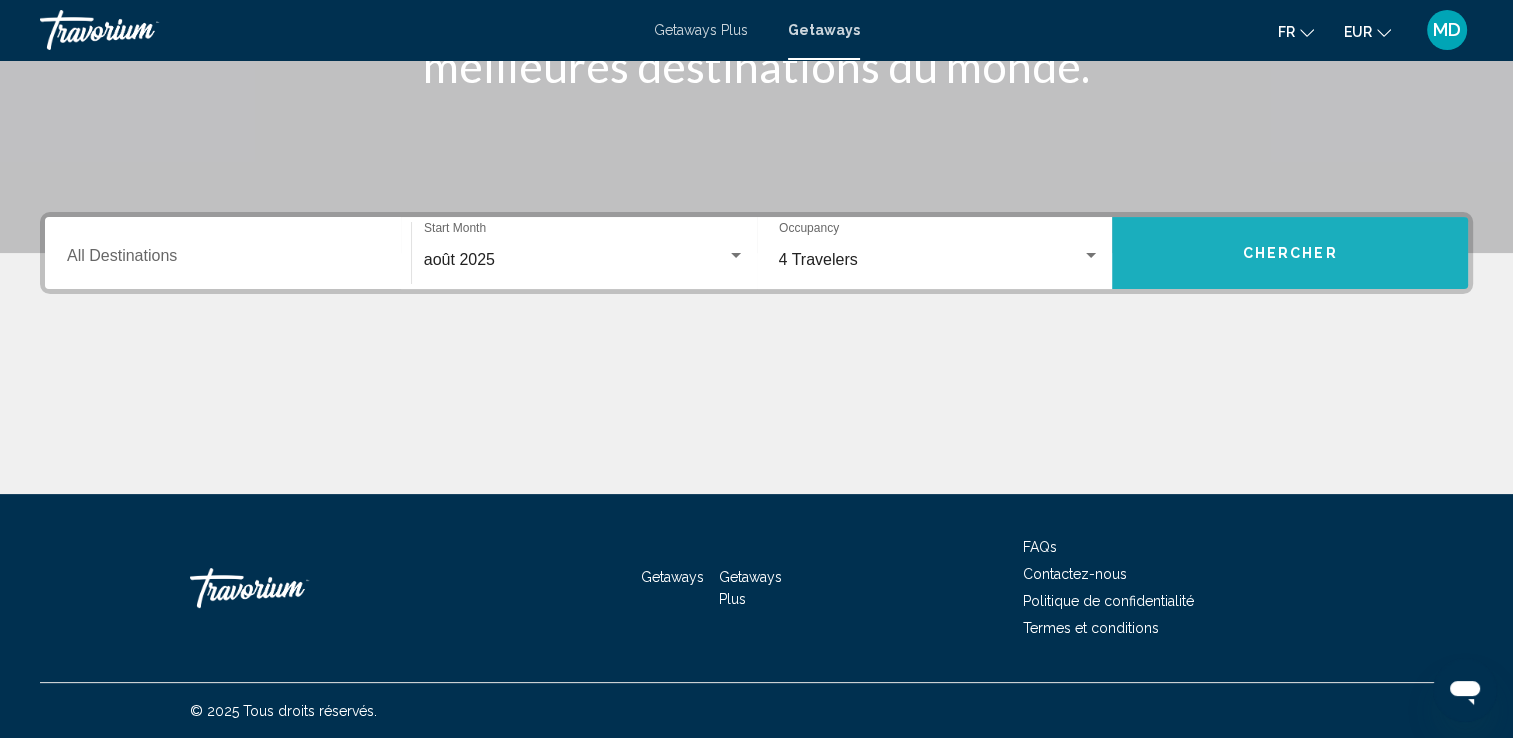 click on "Chercher" at bounding box center [1290, 253] 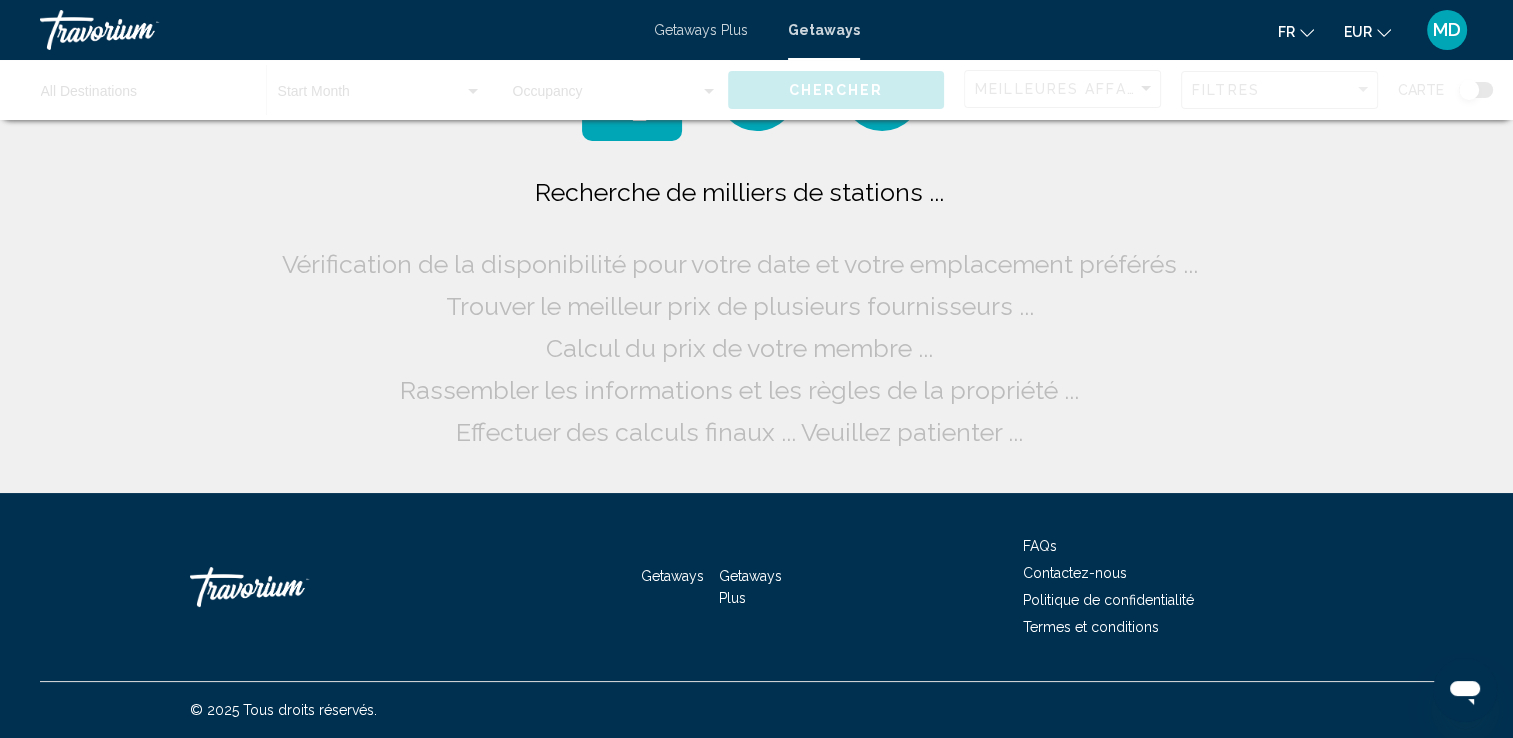 scroll, scrollTop: 0, scrollLeft: 0, axis: both 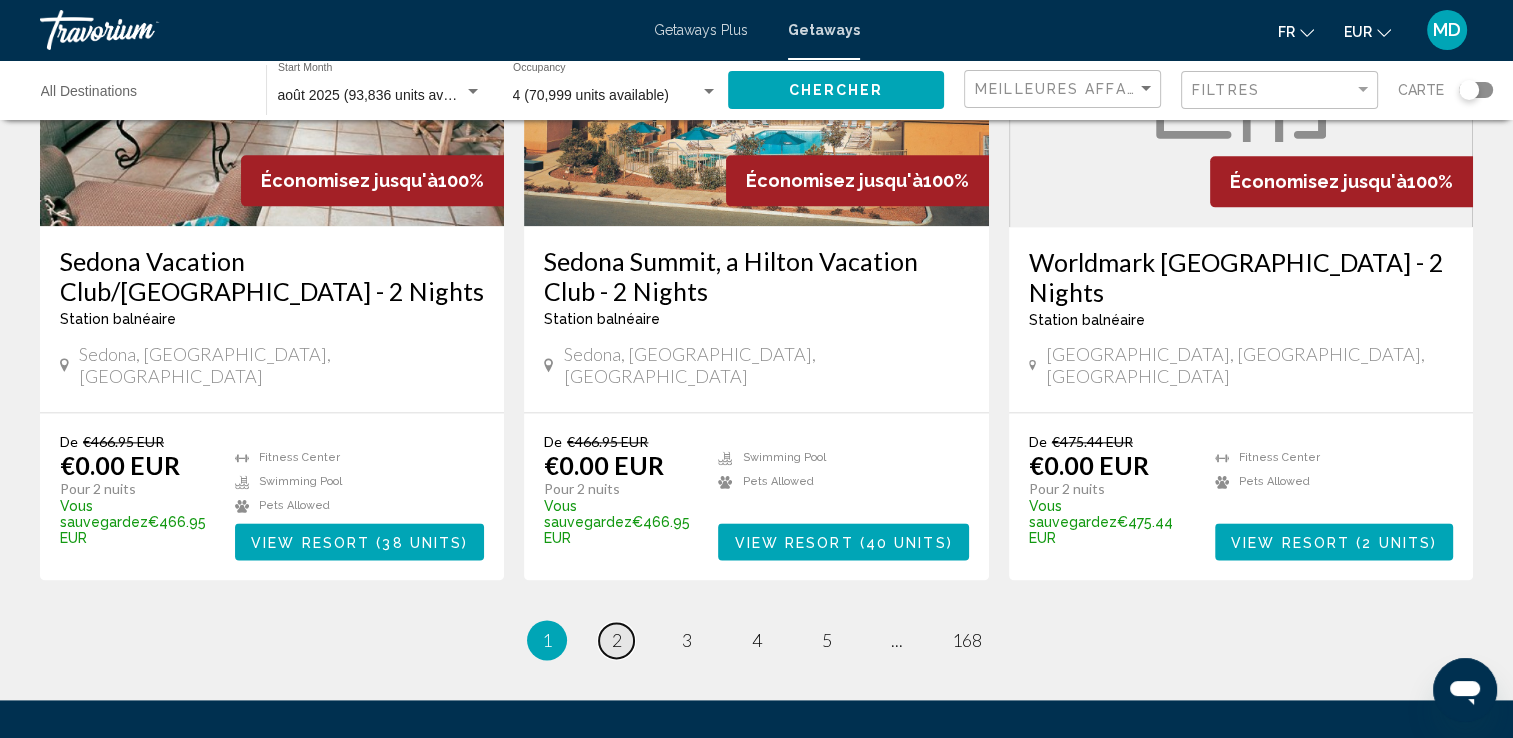 click on "2" at bounding box center (617, 640) 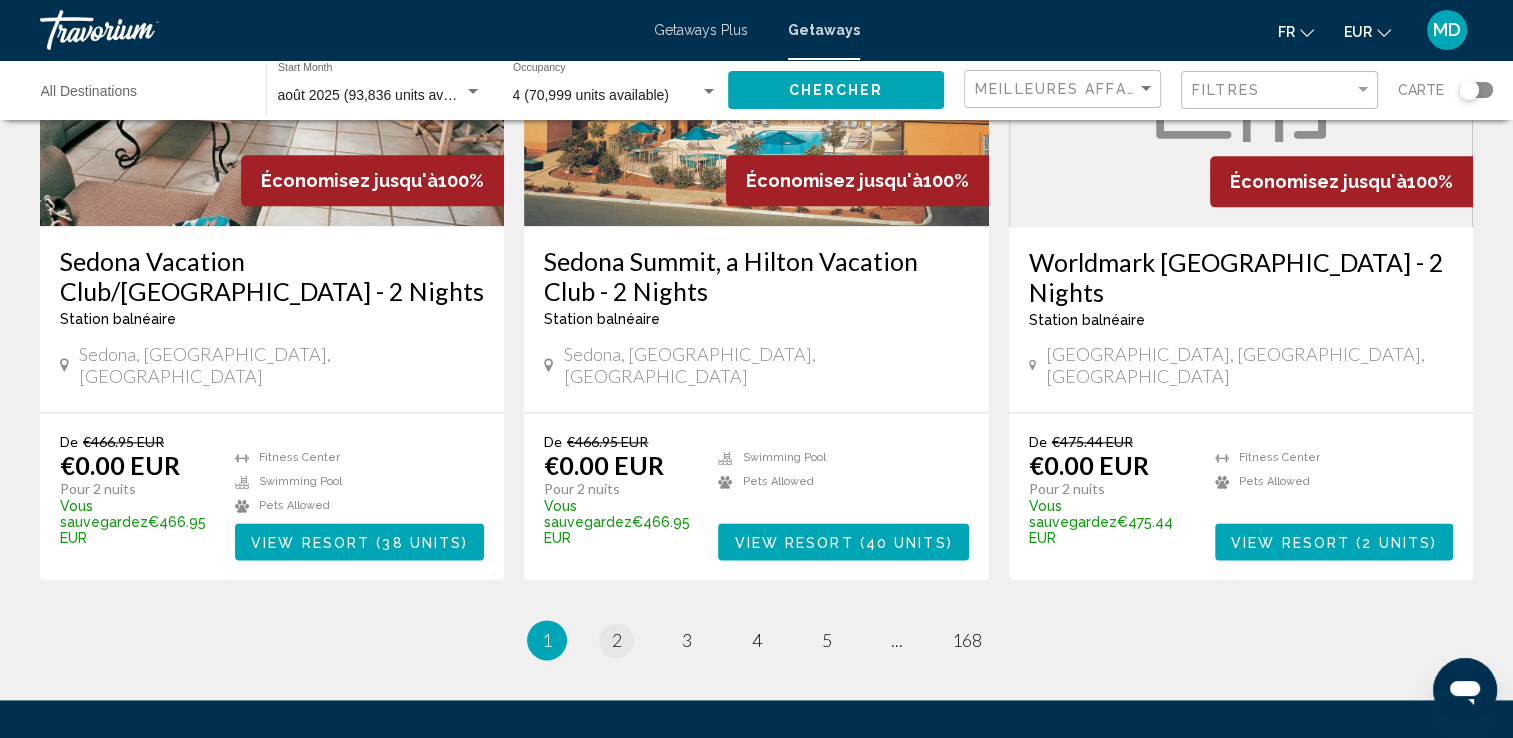 scroll, scrollTop: 0, scrollLeft: 0, axis: both 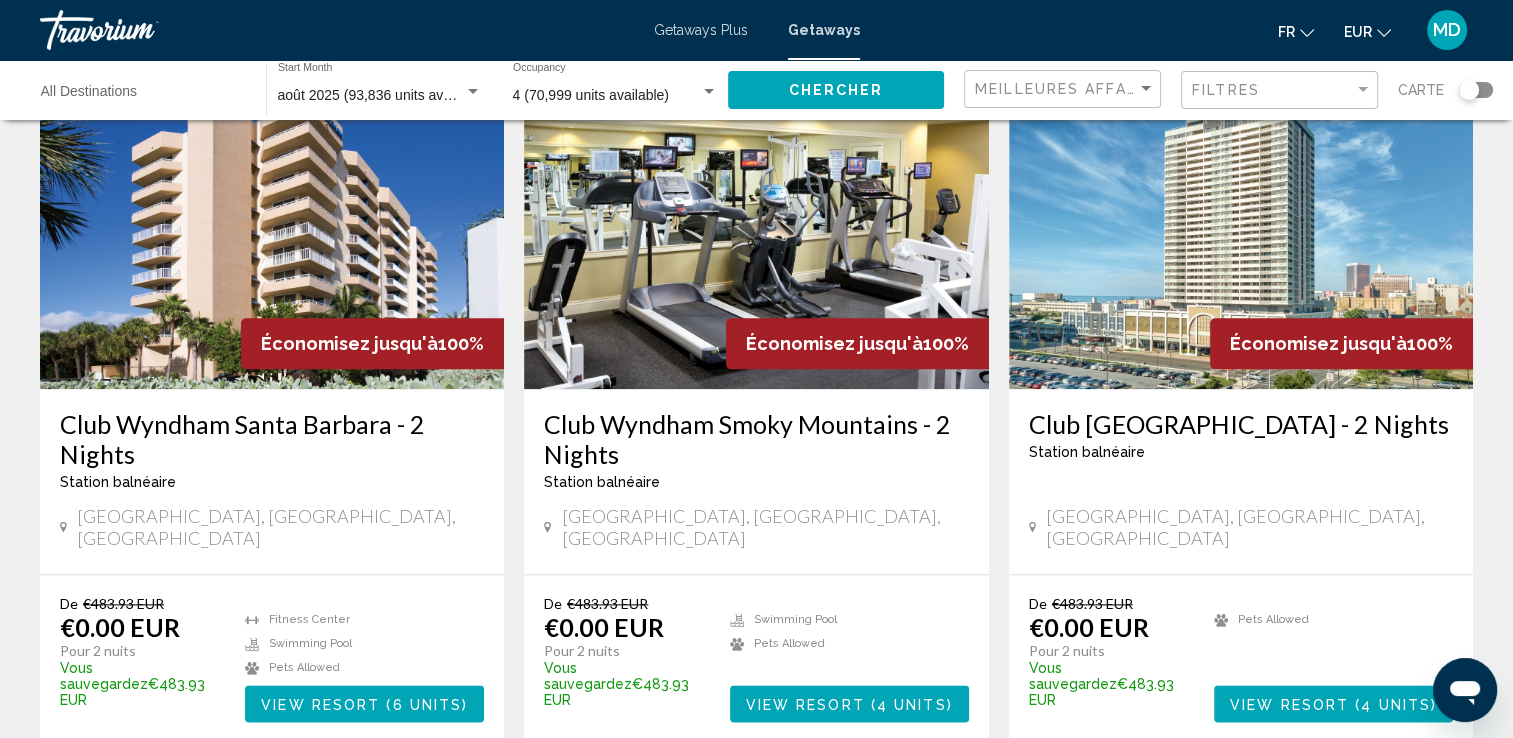 click on "5" at bounding box center [827, 802] 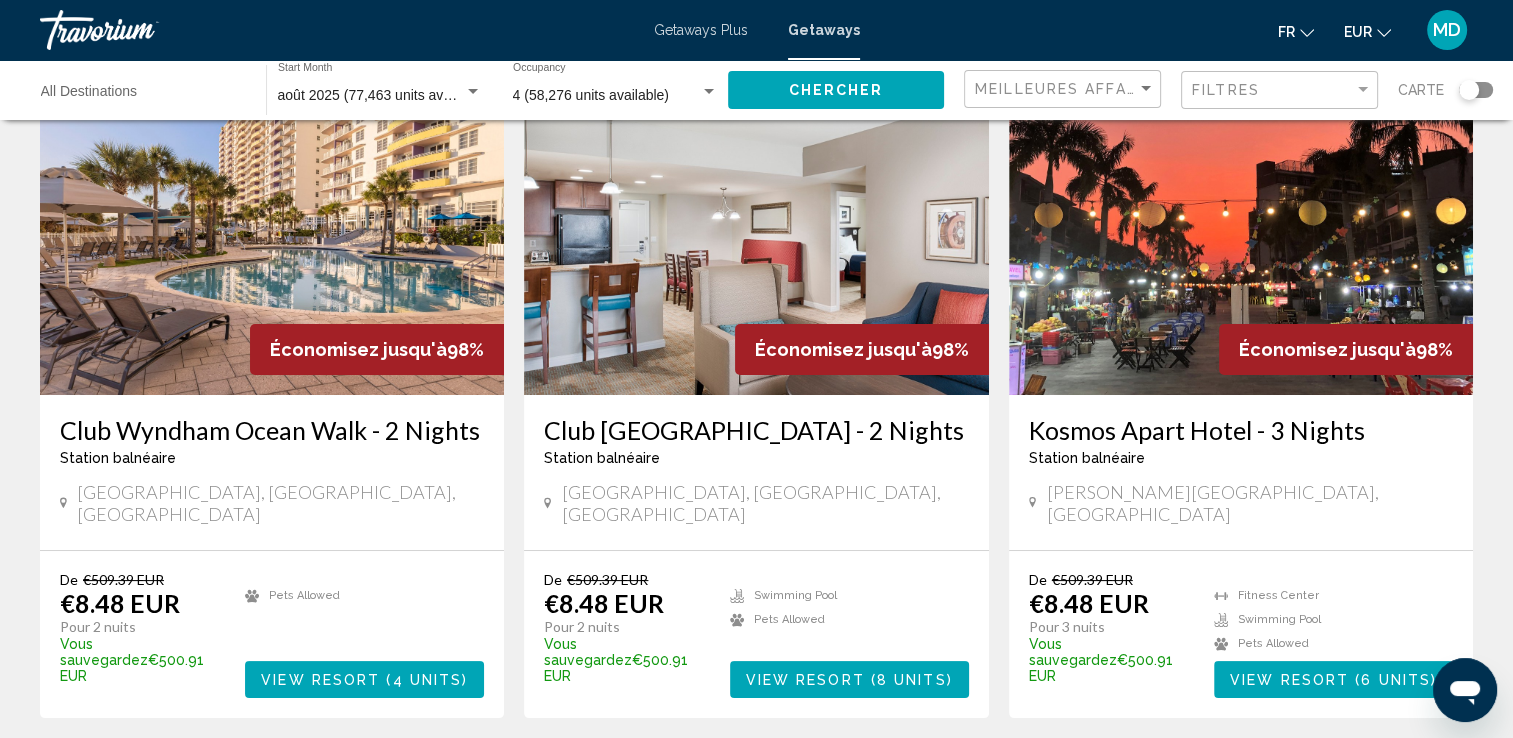 scroll, scrollTop: 198, scrollLeft: 0, axis: vertical 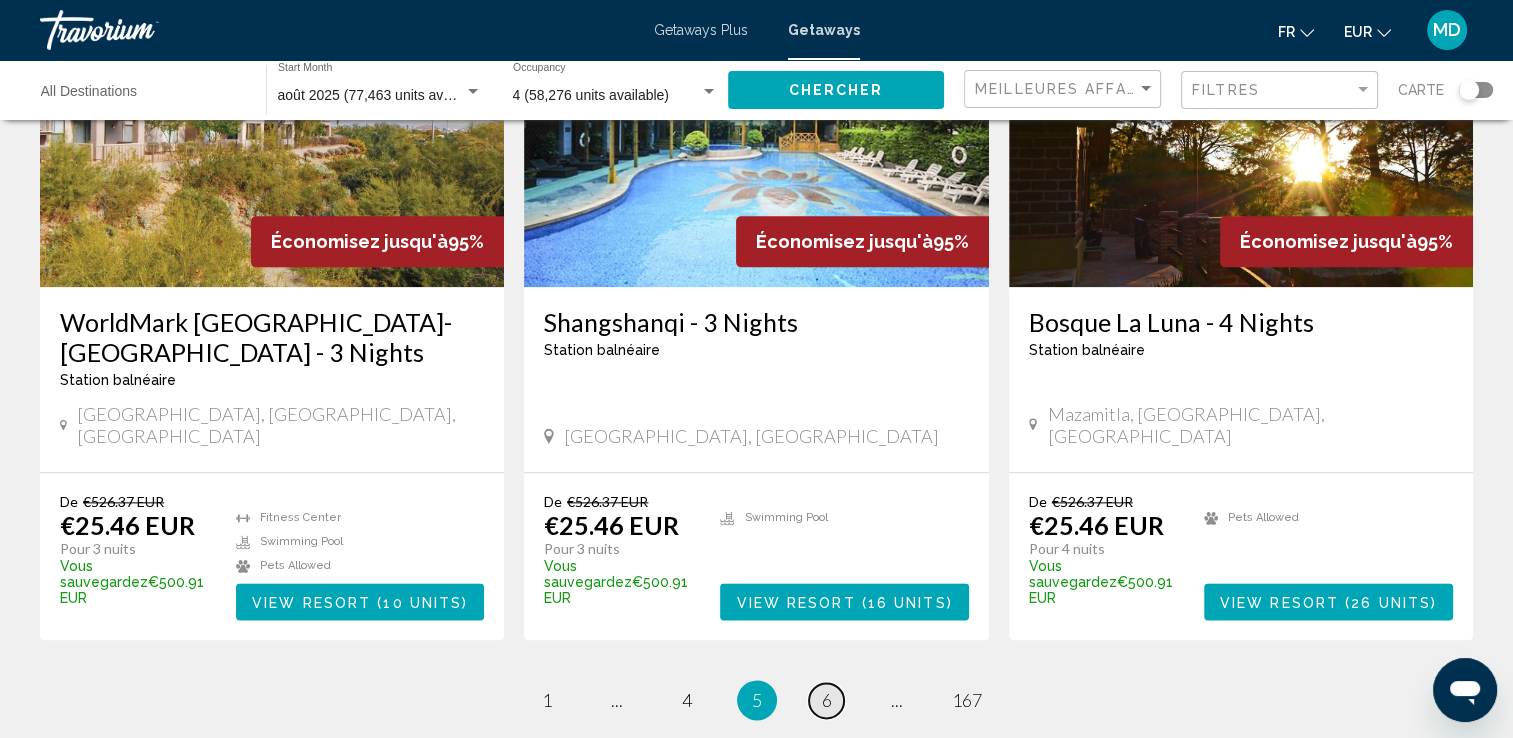 click on "page  6" at bounding box center (826, 700) 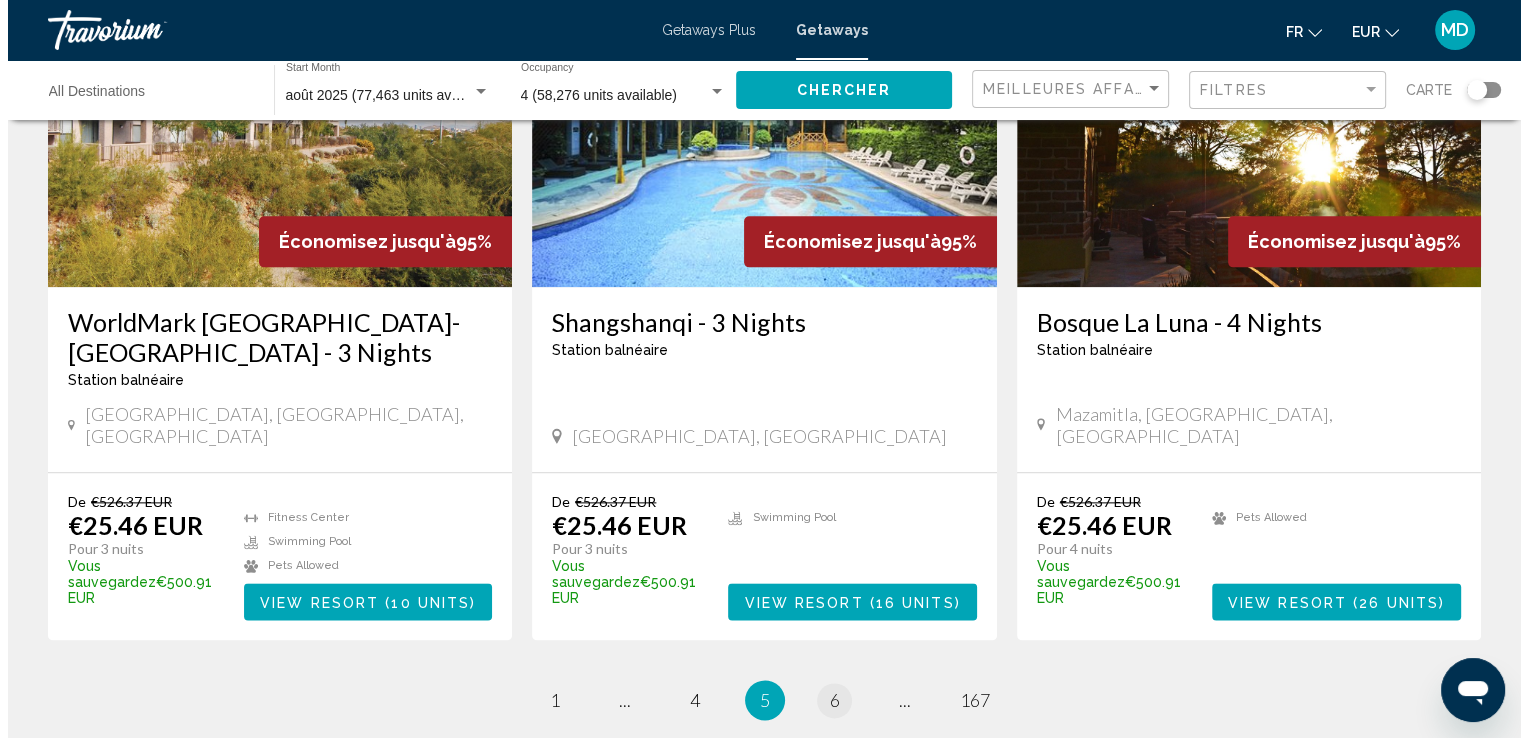 scroll, scrollTop: 0, scrollLeft: 0, axis: both 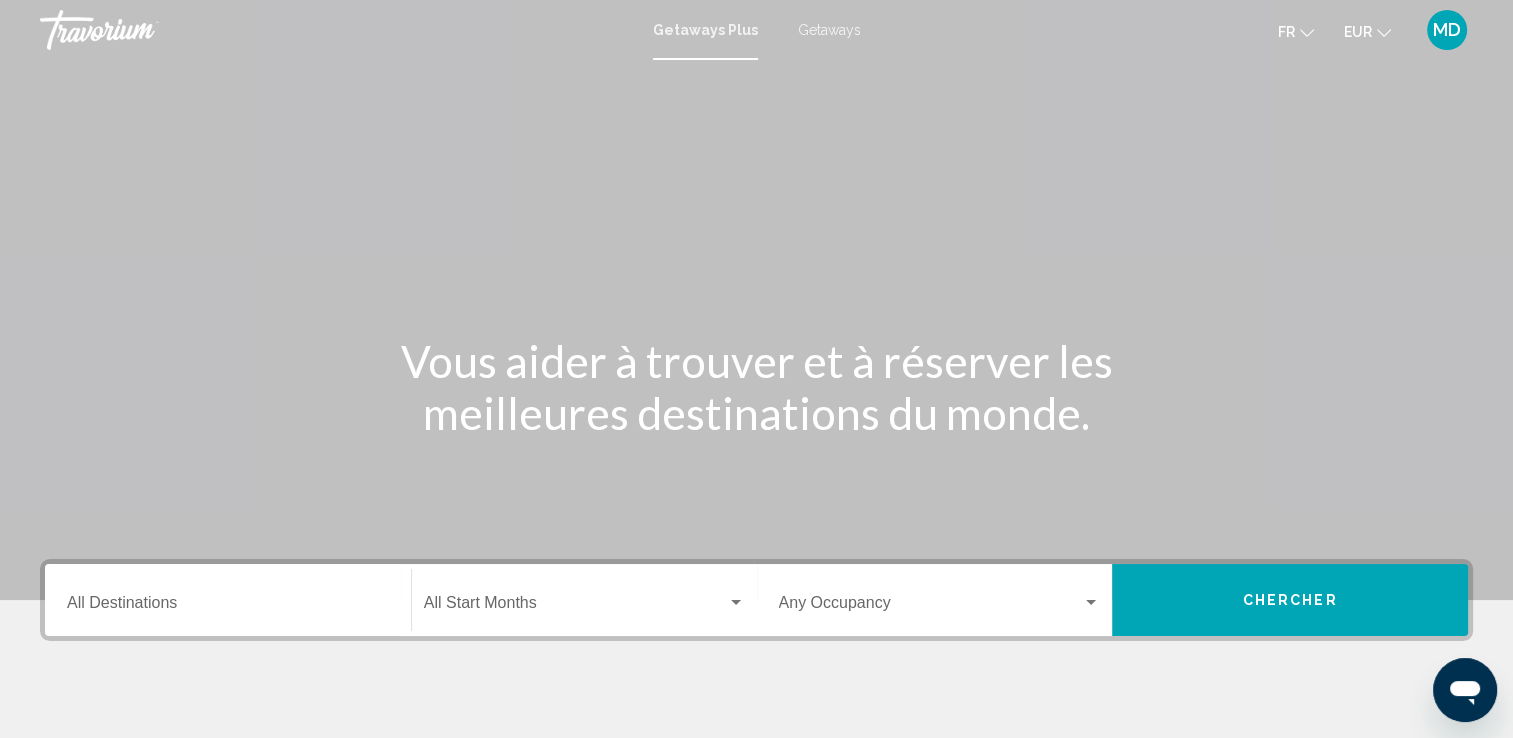 click on "Getaways" at bounding box center (829, 30) 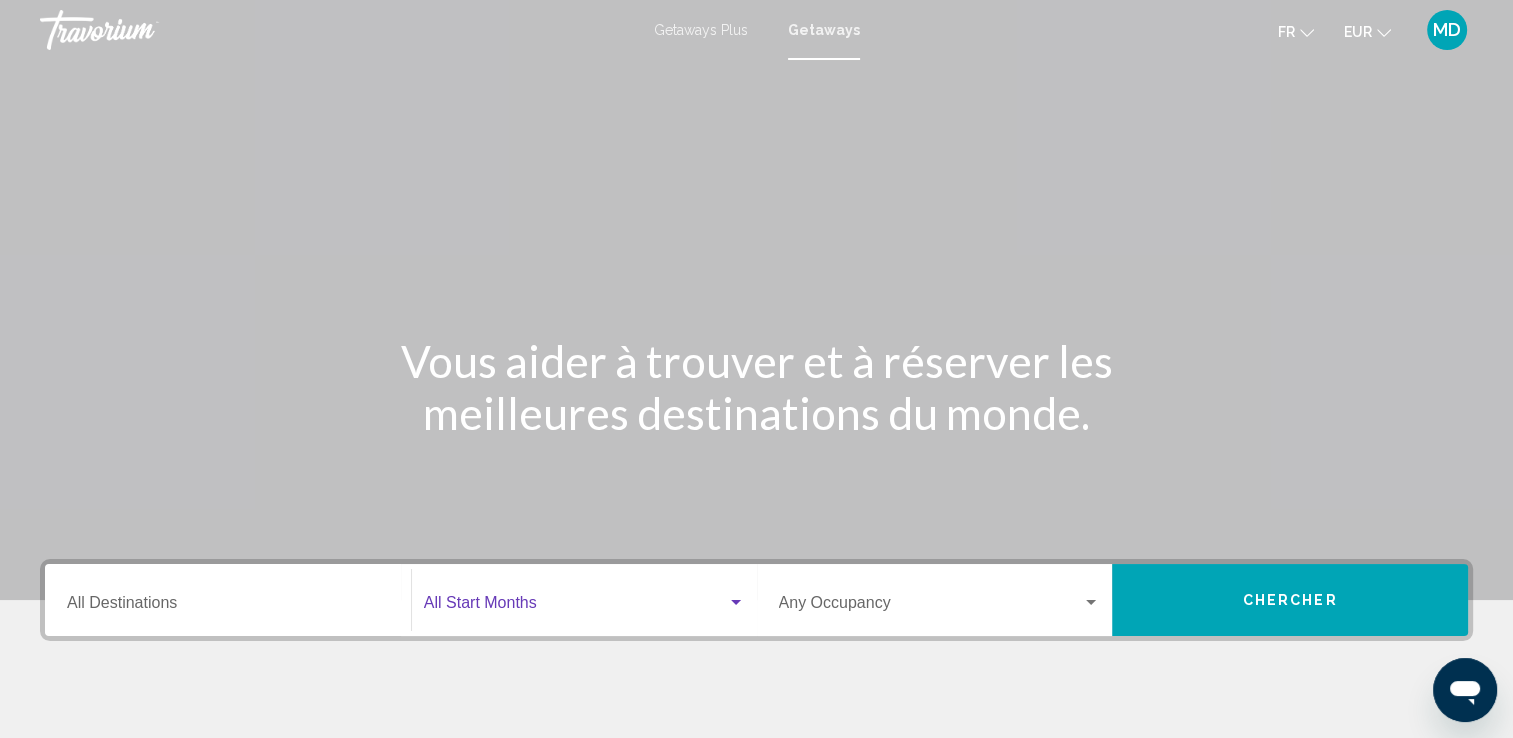 click at bounding box center [575, 607] 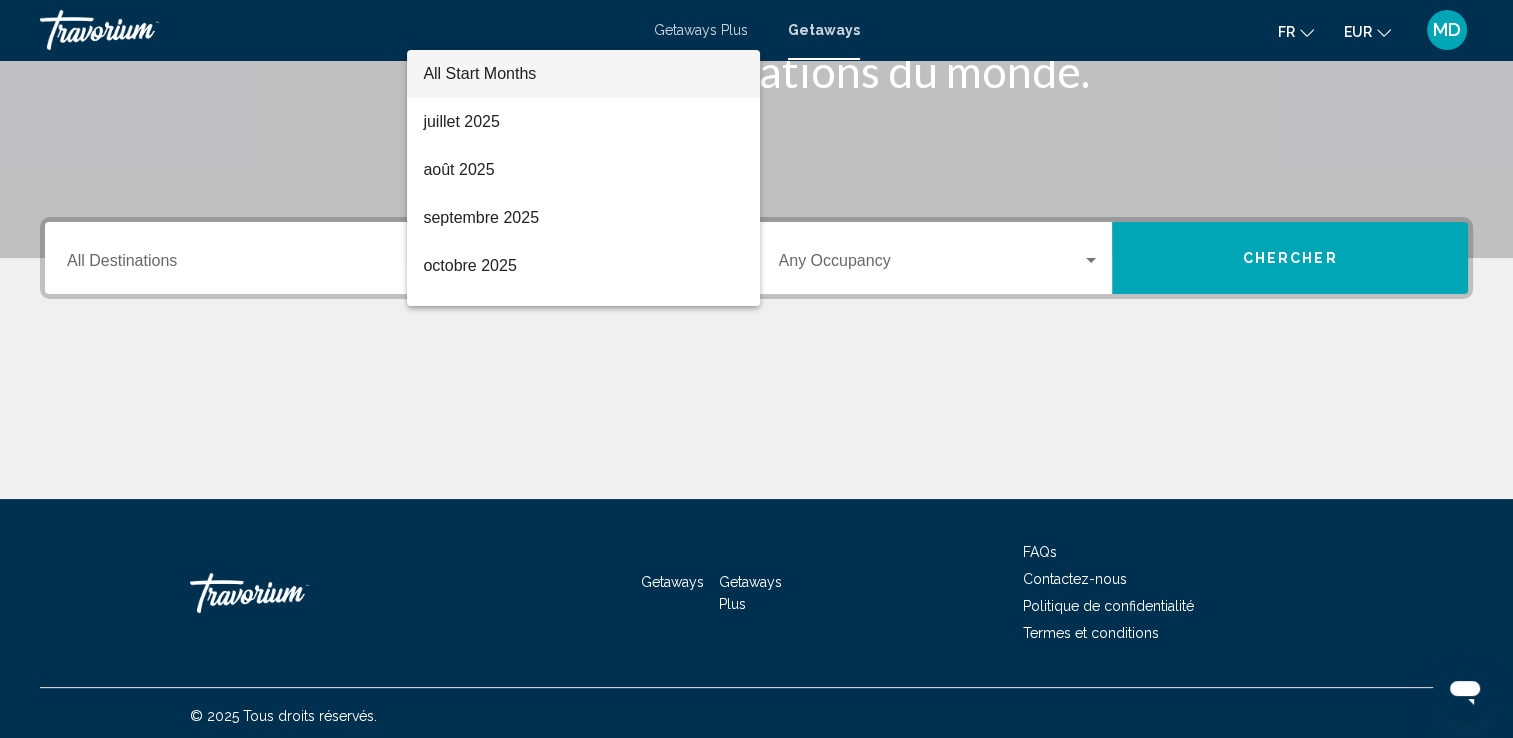 scroll, scrollTop: 347, scrollLeft: 0, axis: vertical 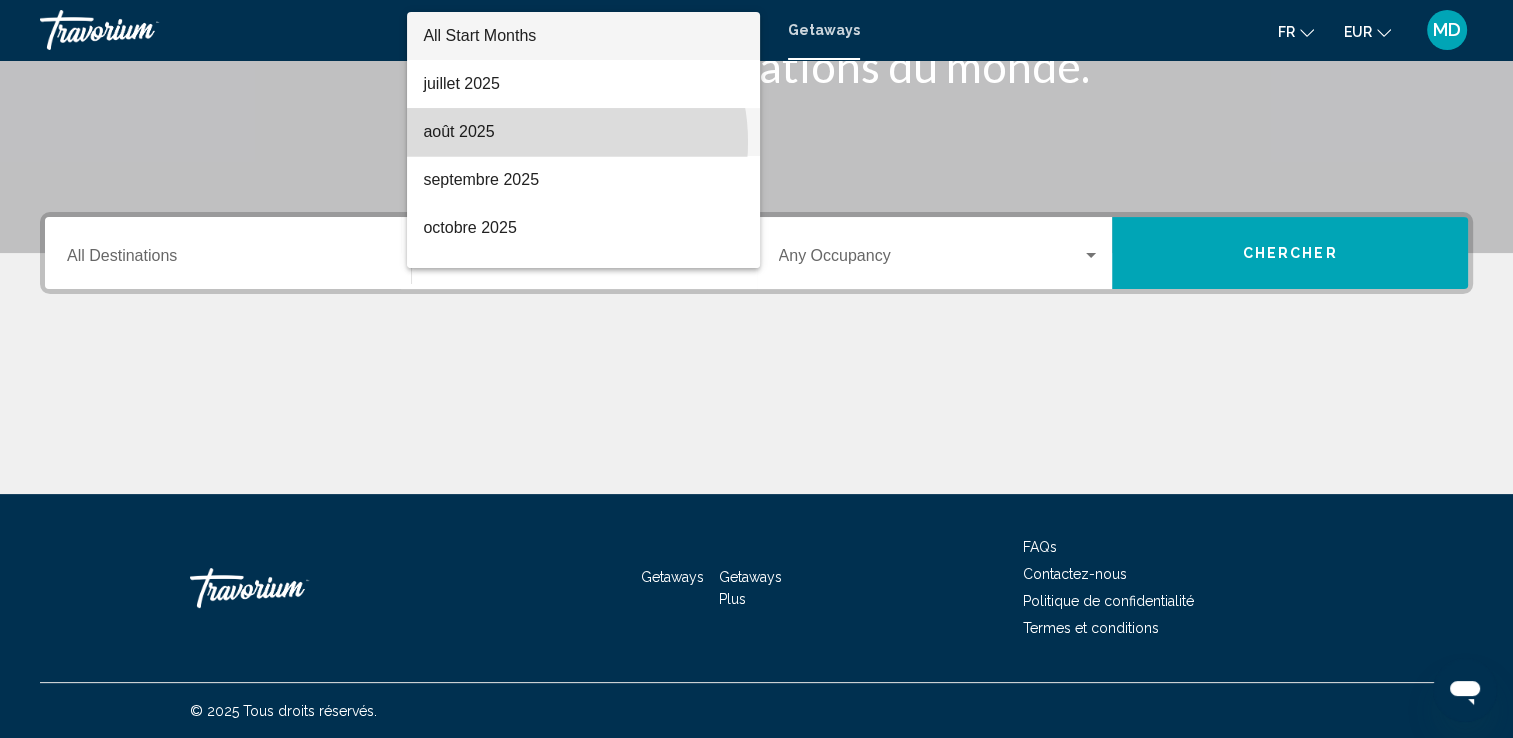 click on "août 2025" at bounding box center [583, 132] 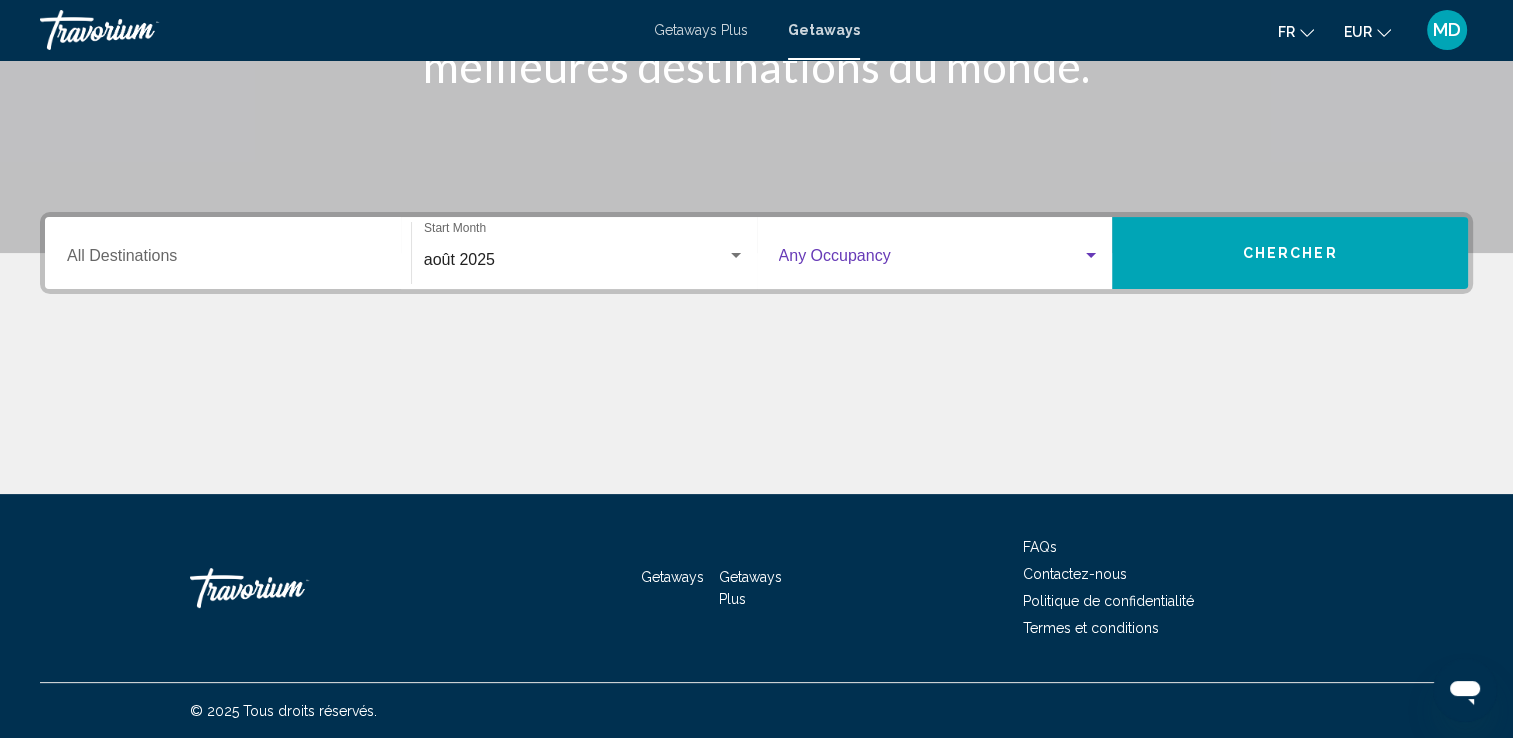 click at bounding box center [931, 260] 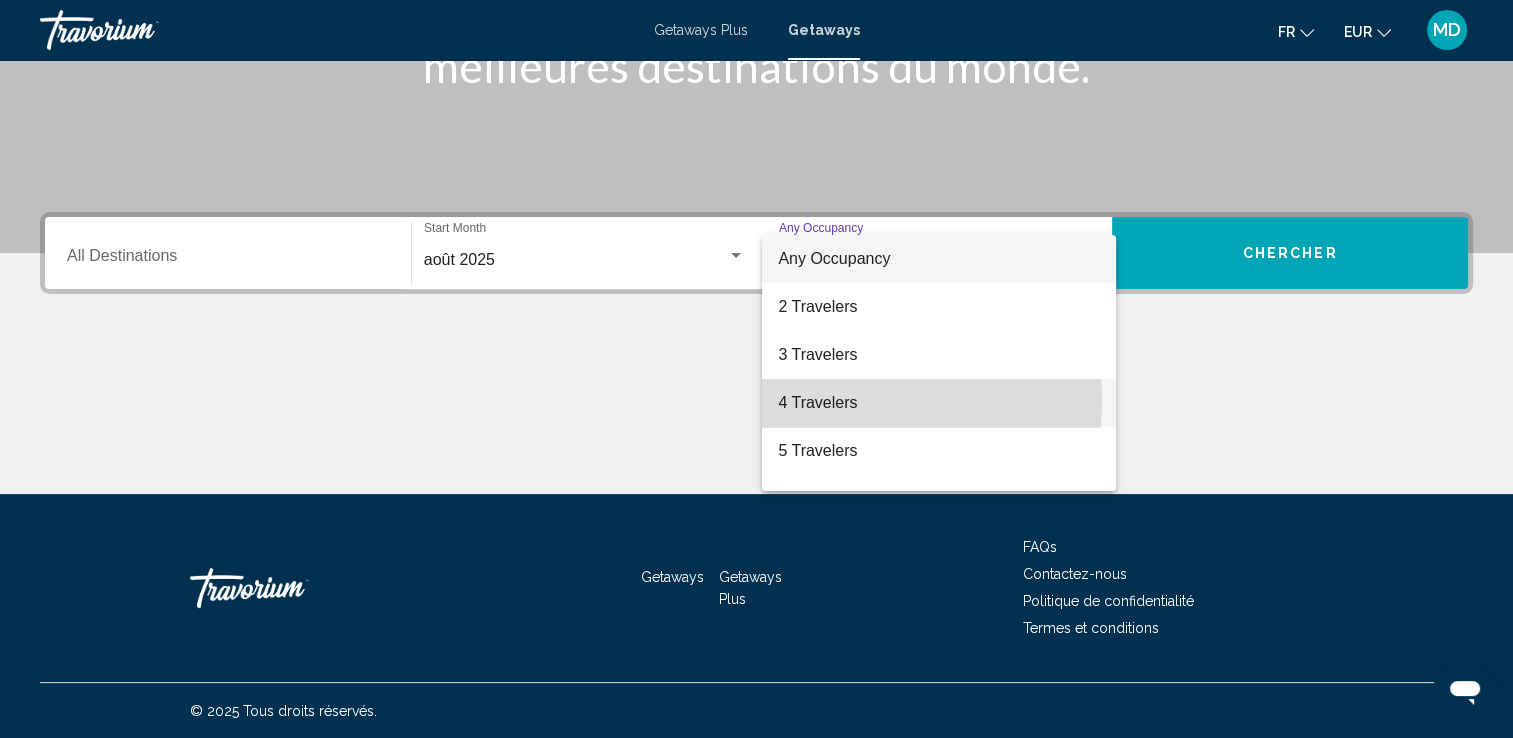 click on "4 Travelers" at bounding box center (939, 403) 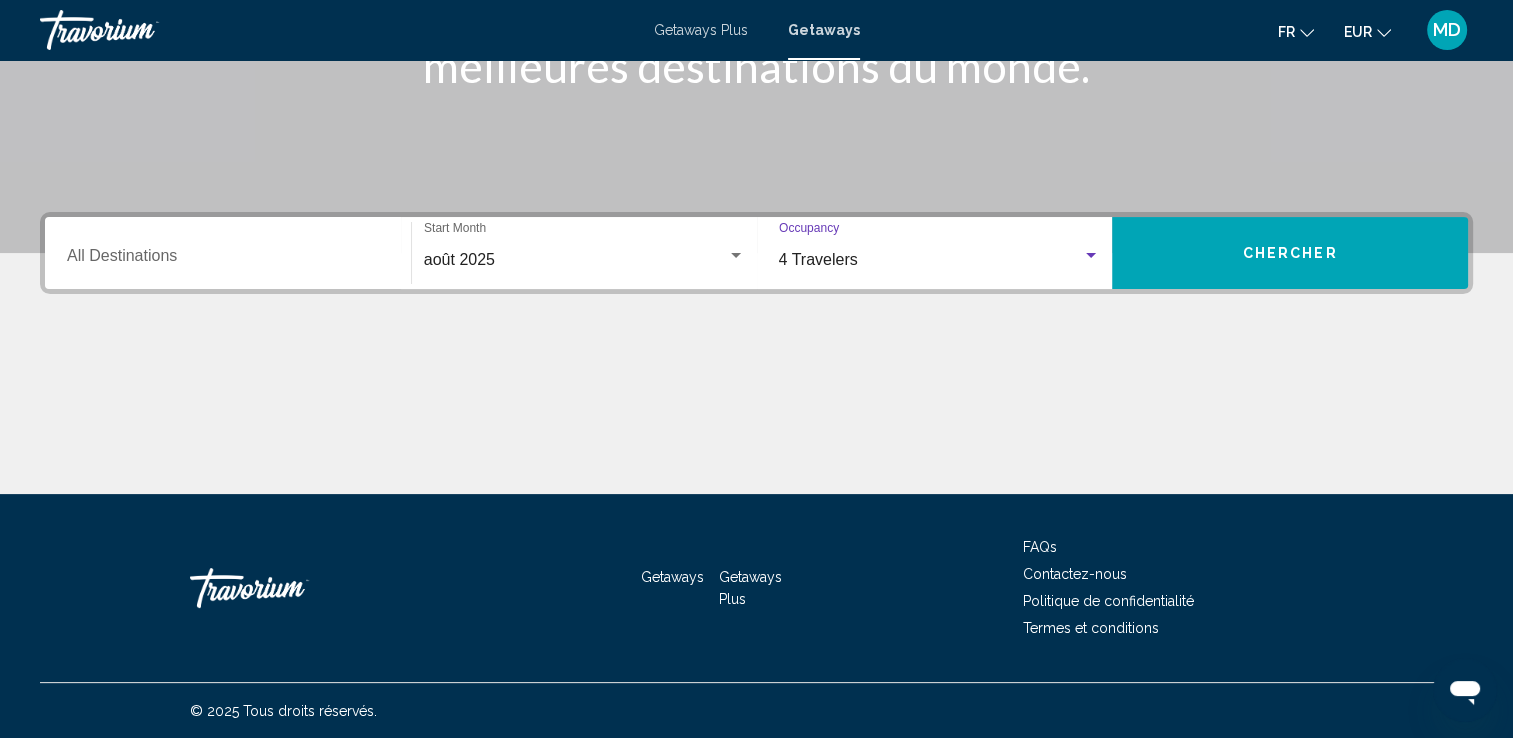 click on "Chercher" at bounding box center [1290, 253] 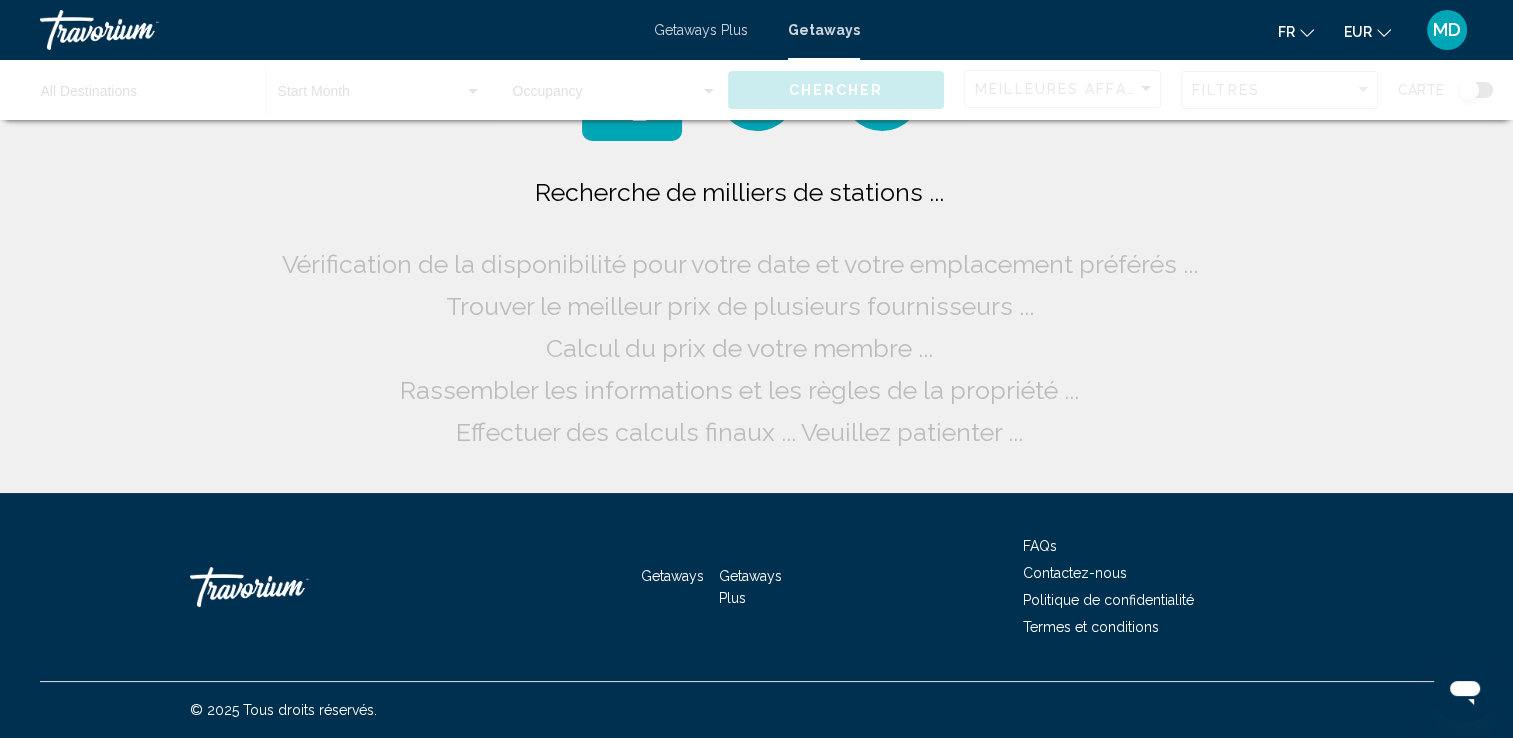 scroll, scrollTop: 0, scrollLeft: 0, axis: both 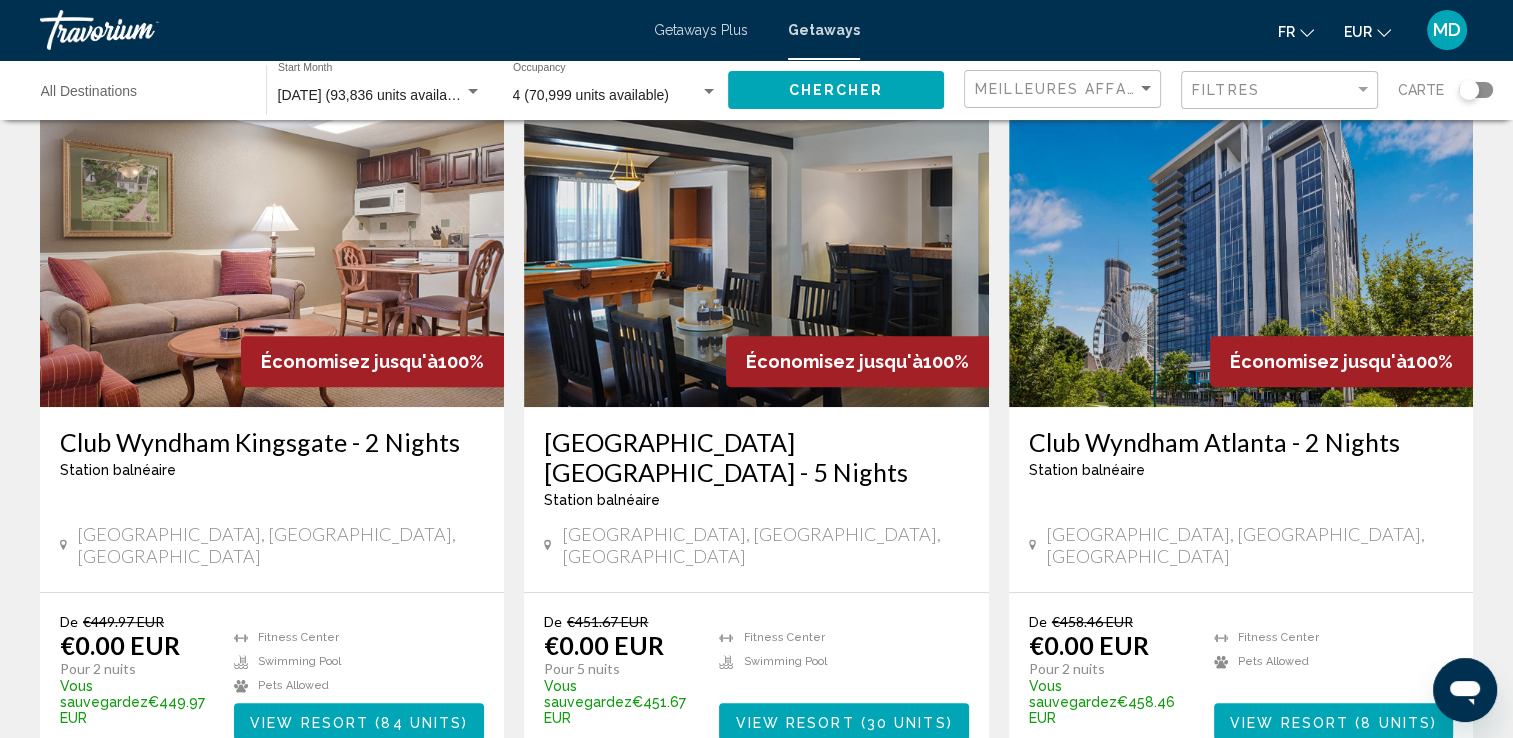 click at bounding box center (756, 247) 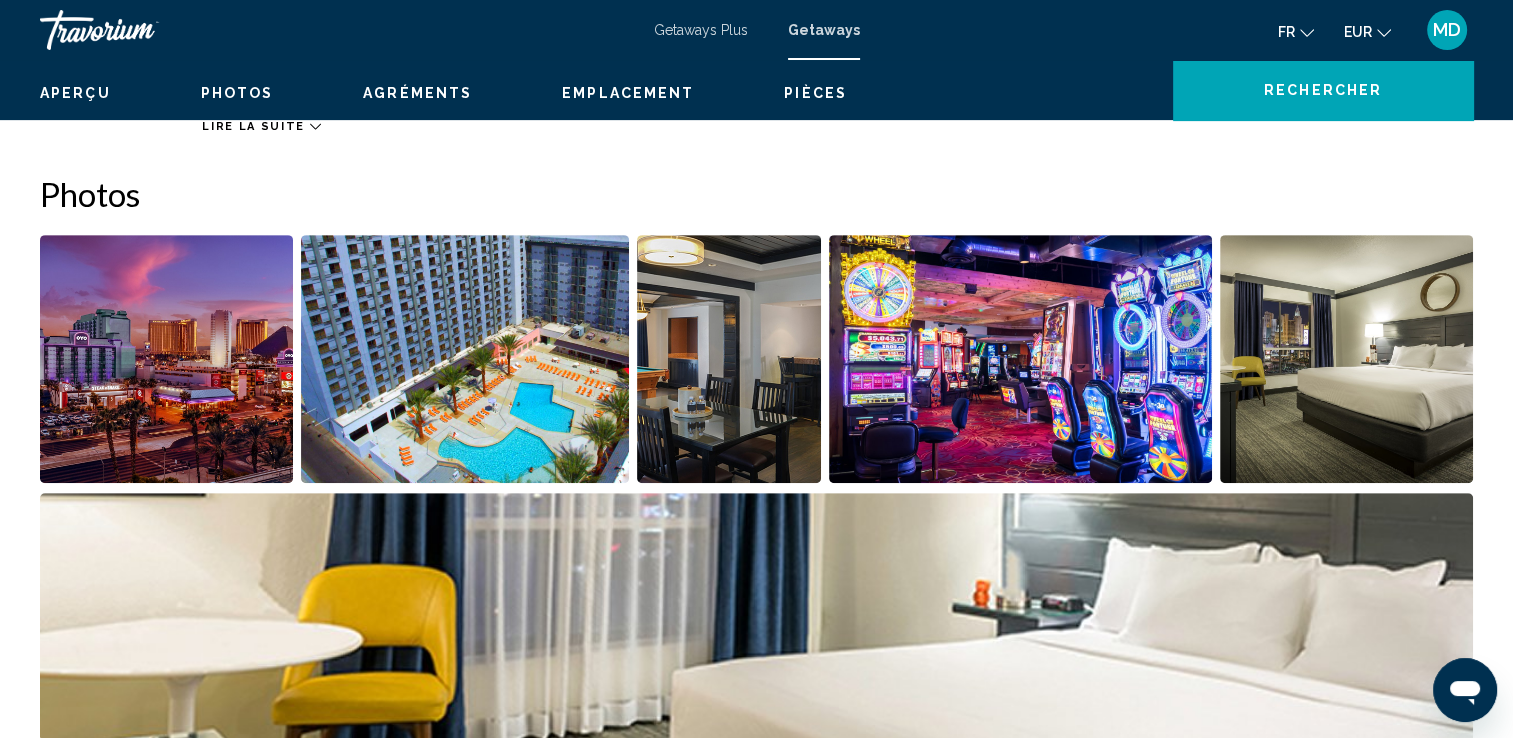 scroll, scrollTop: 0, scrollLeft: 0, axis: both 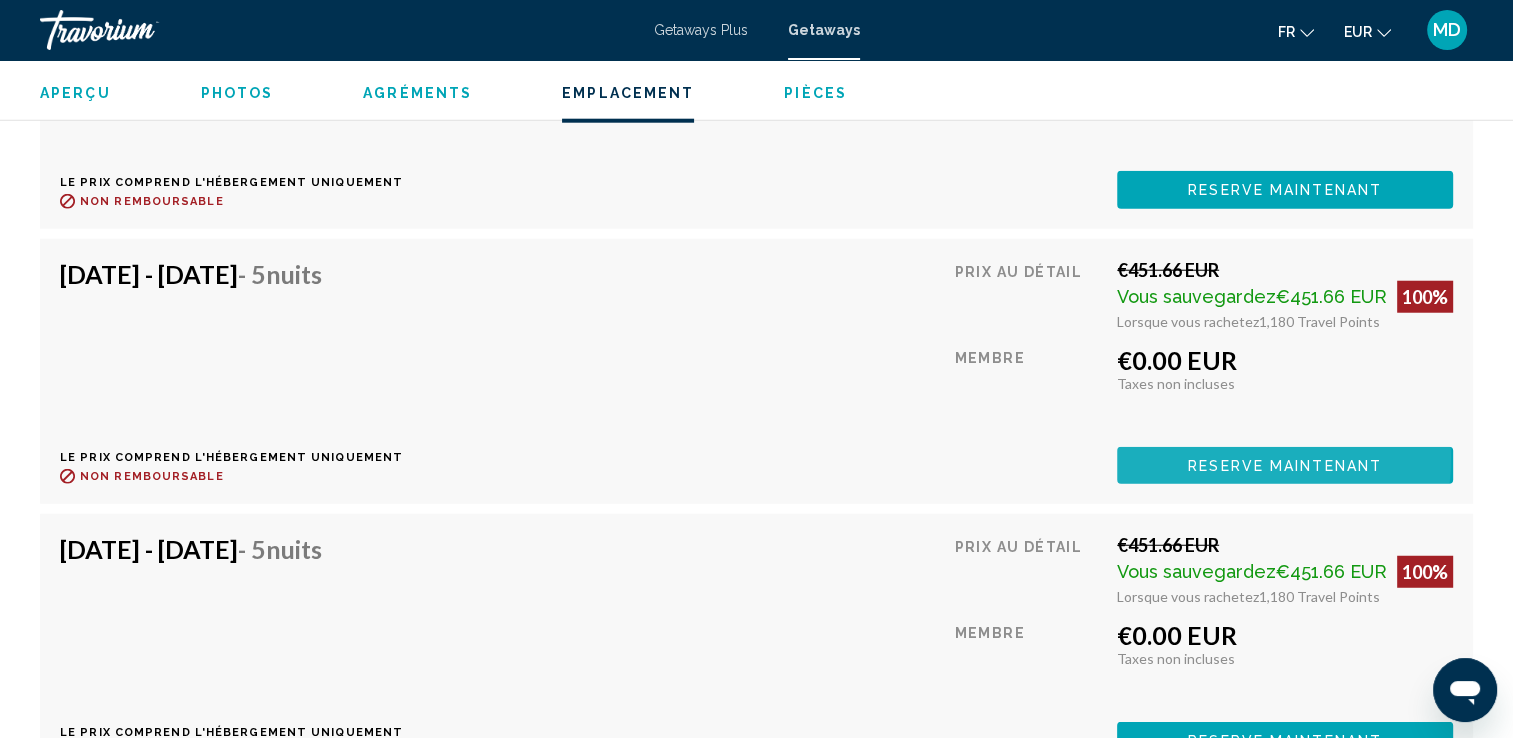 click on "Reserve maintenant" at bounding box center [1285, 466] 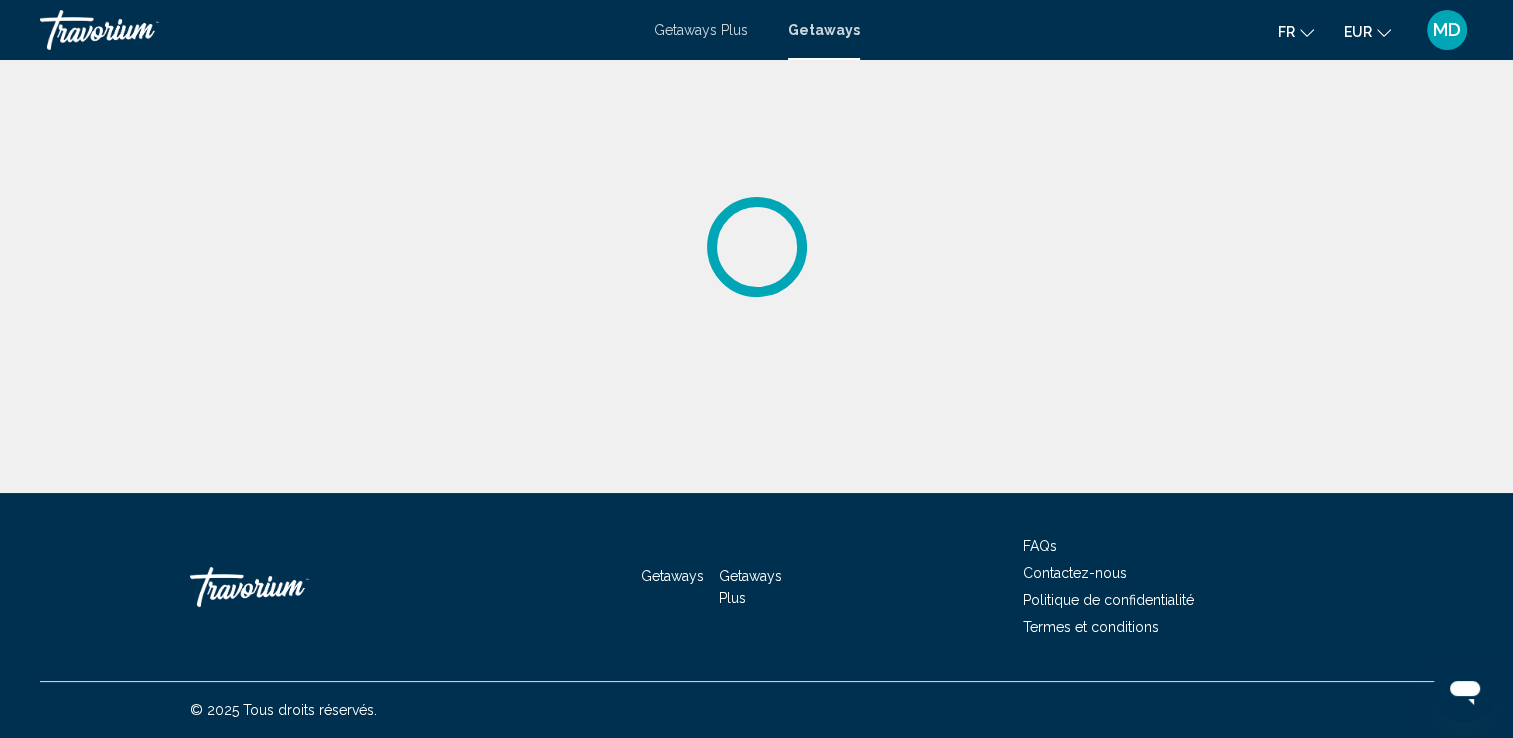 scroll, scrollTop: 0, scrollLeft: 0, axis: both 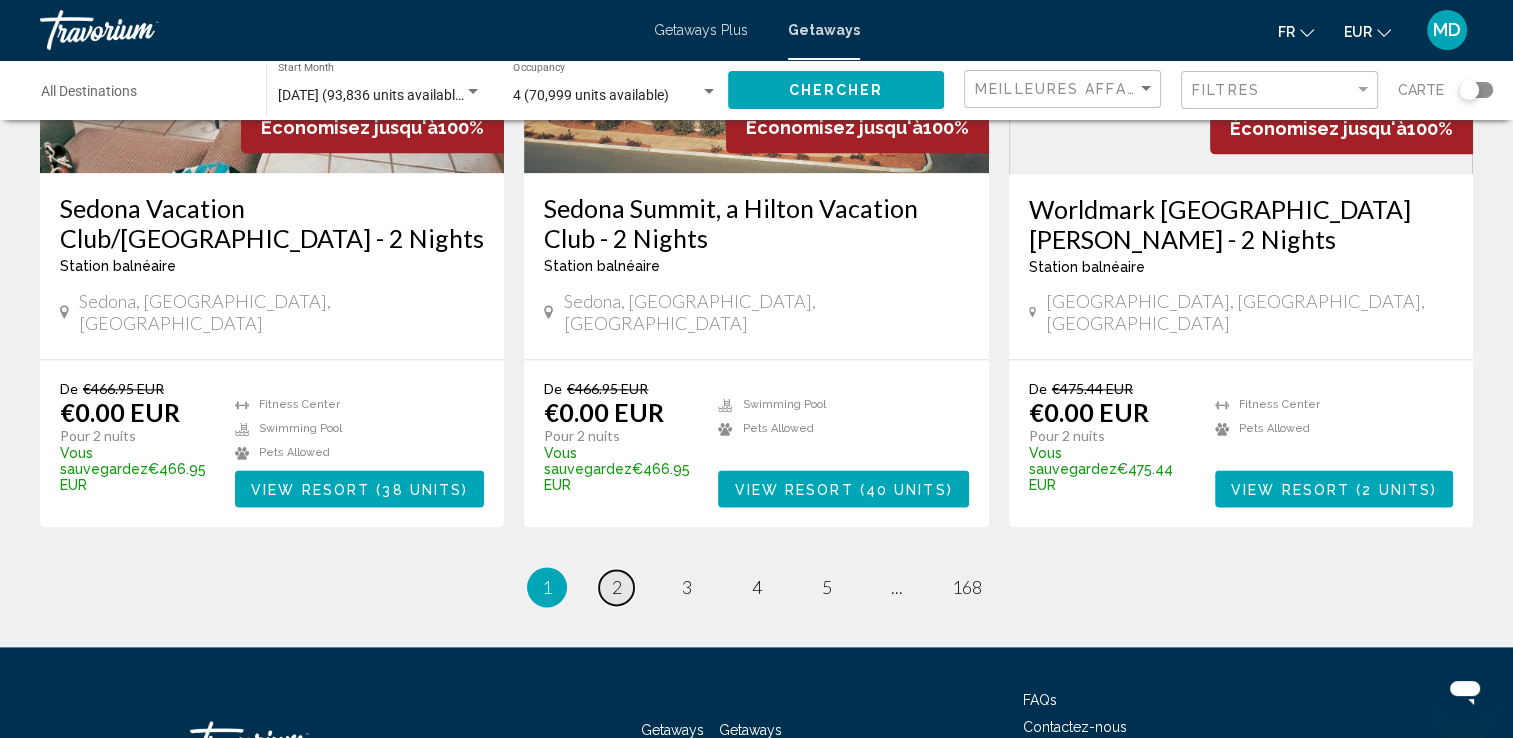 click on "2" at bounding box center (617, 587) 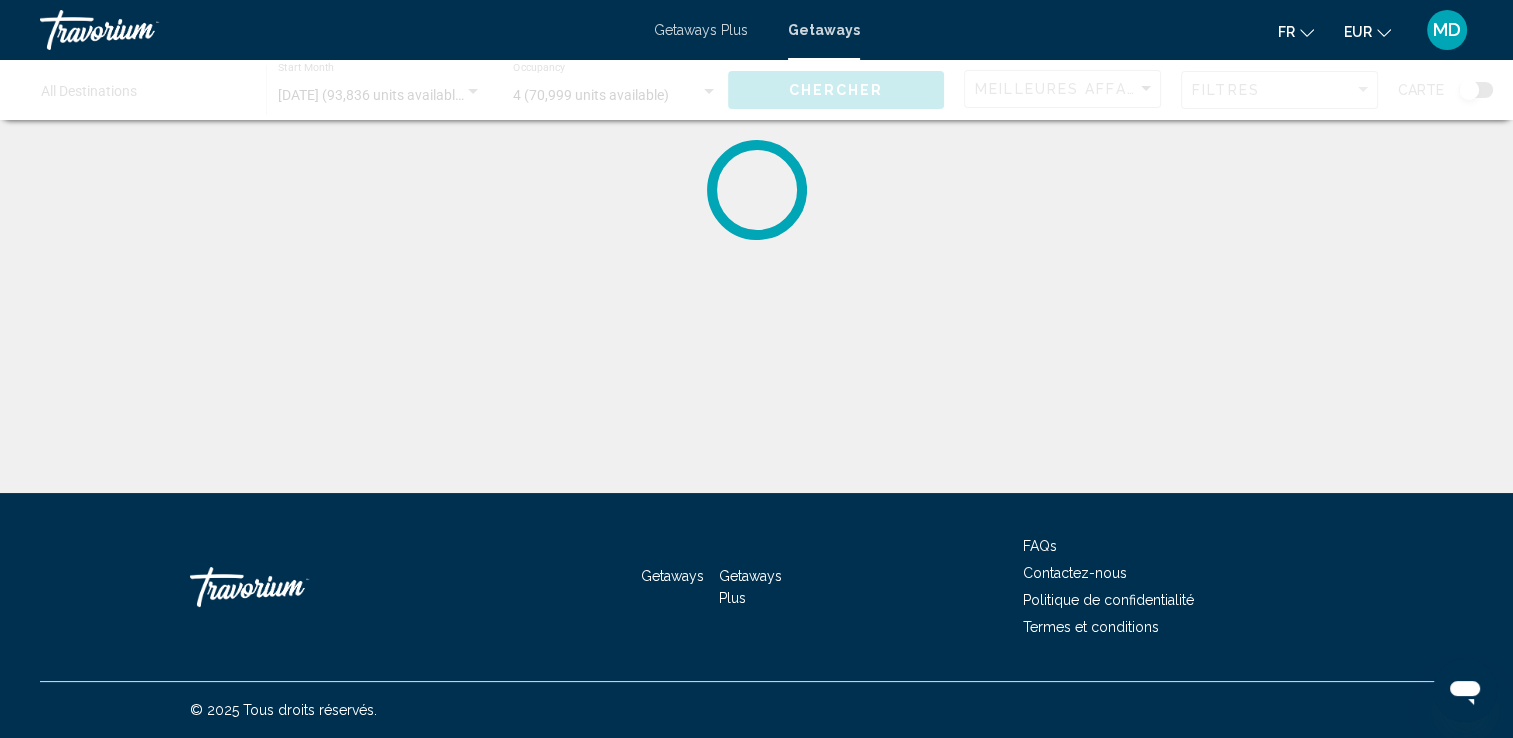 scroll, scrollTop: 0, scrollLeft: 0, axis: both 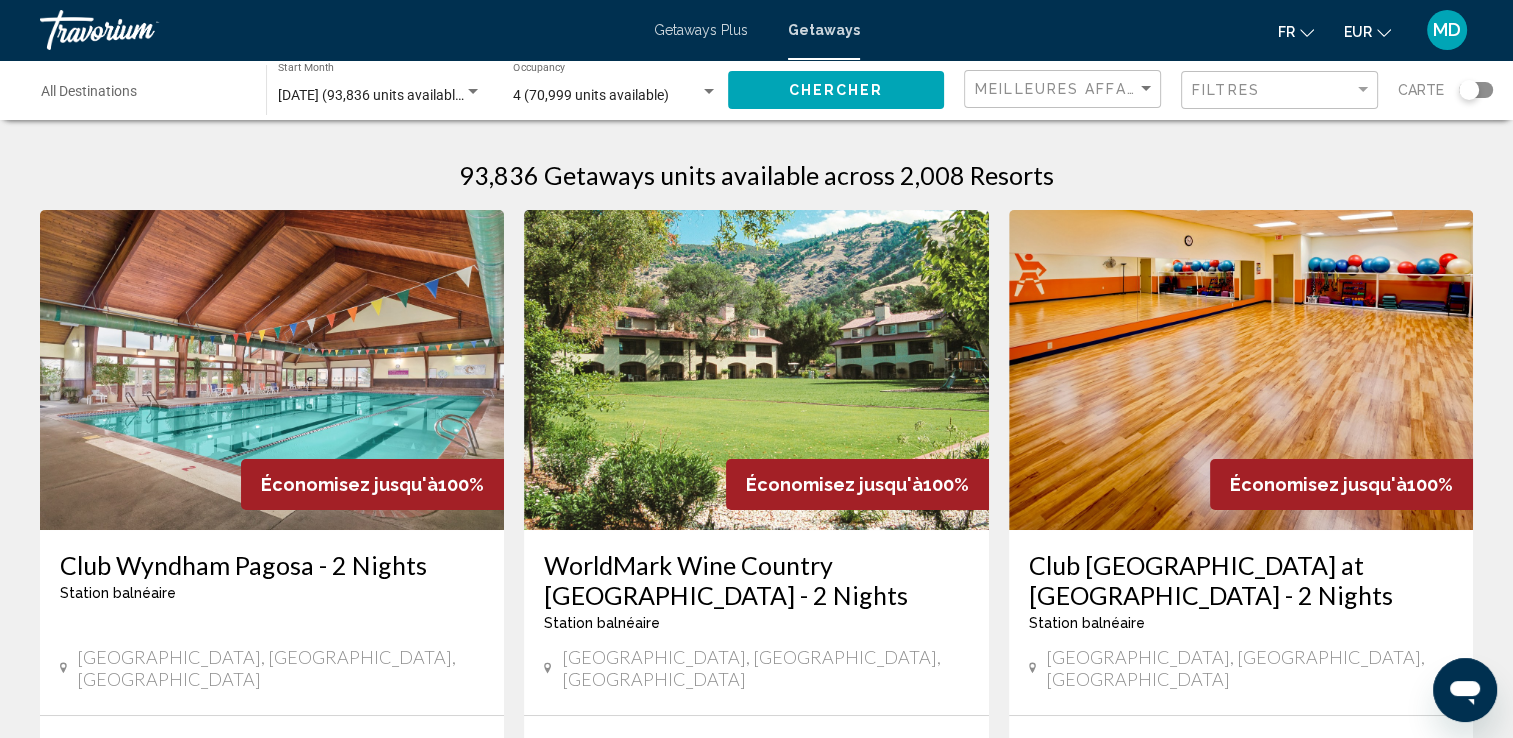 click 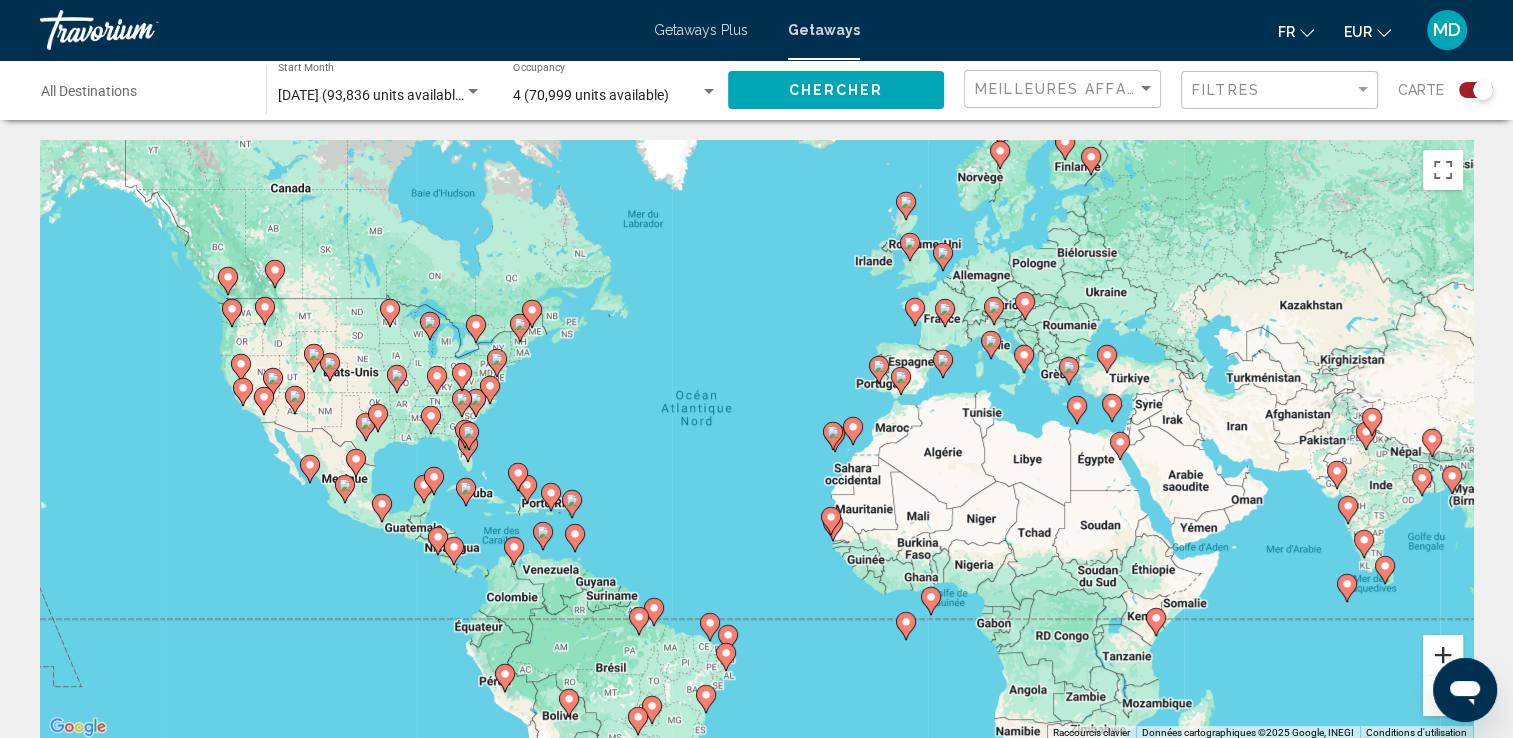 click at bounding box center (1443, 655) 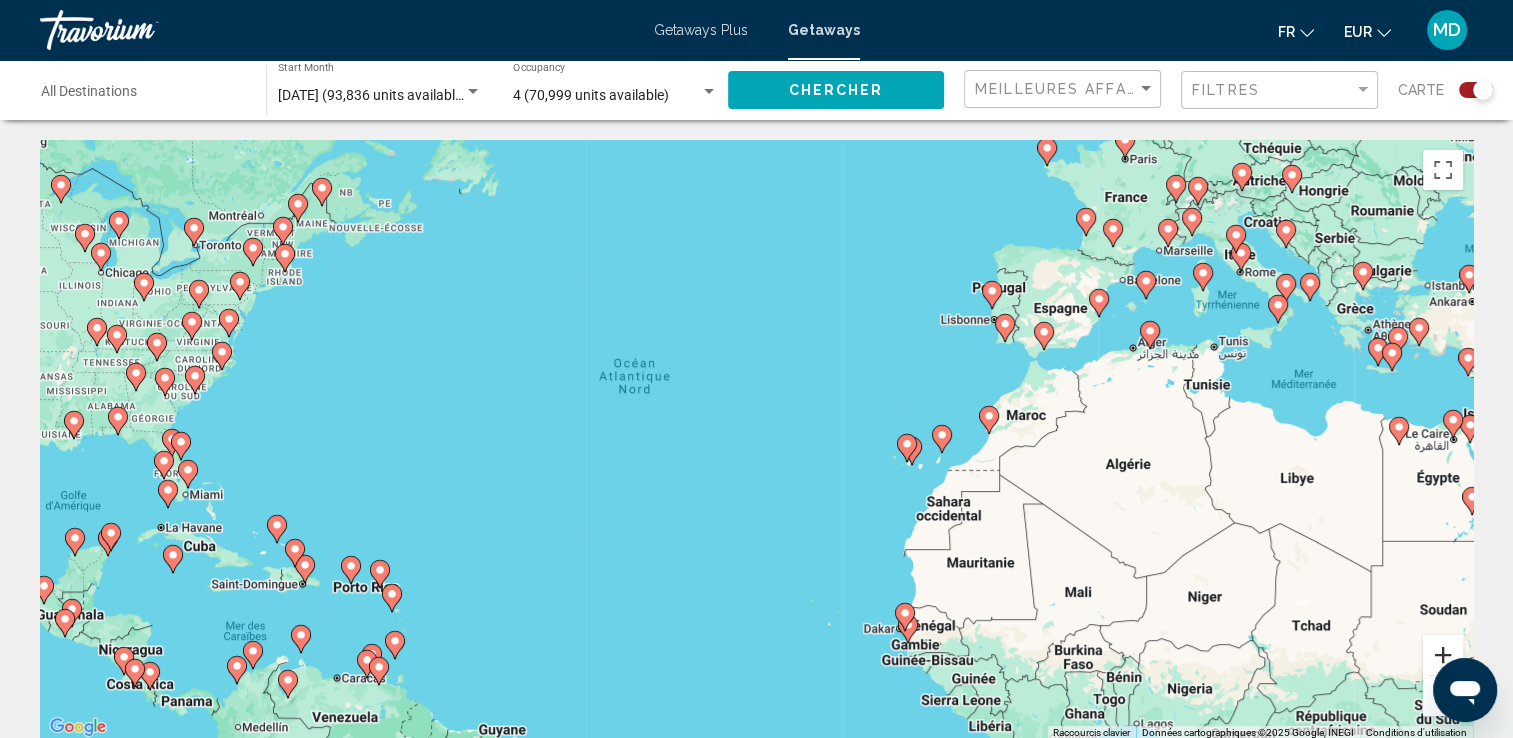 click at bounding box center [1443, 655] 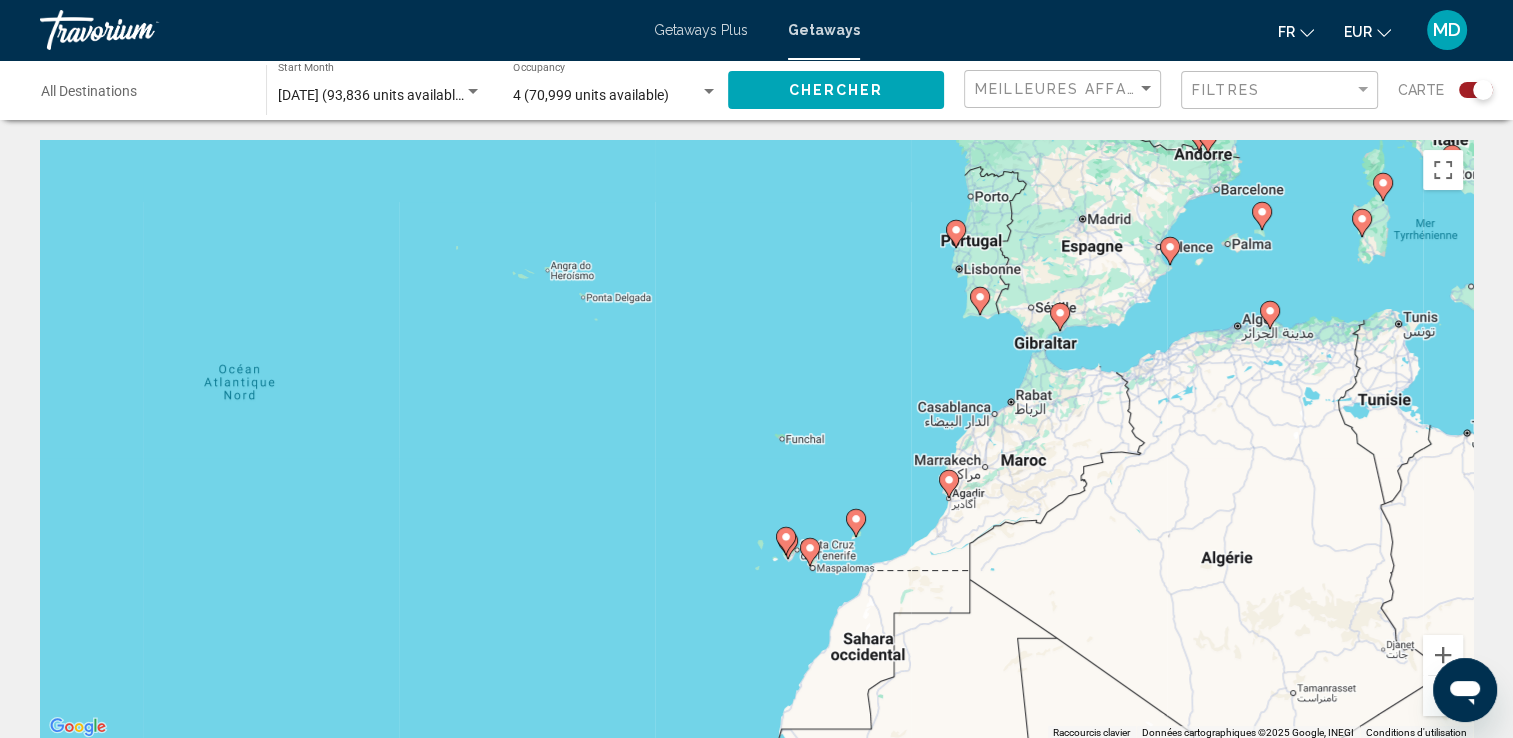 drag, startPoint x: 1317, startPoint y: 348, endPoint x: 967, endPoint y: 446, distance: 363.46115 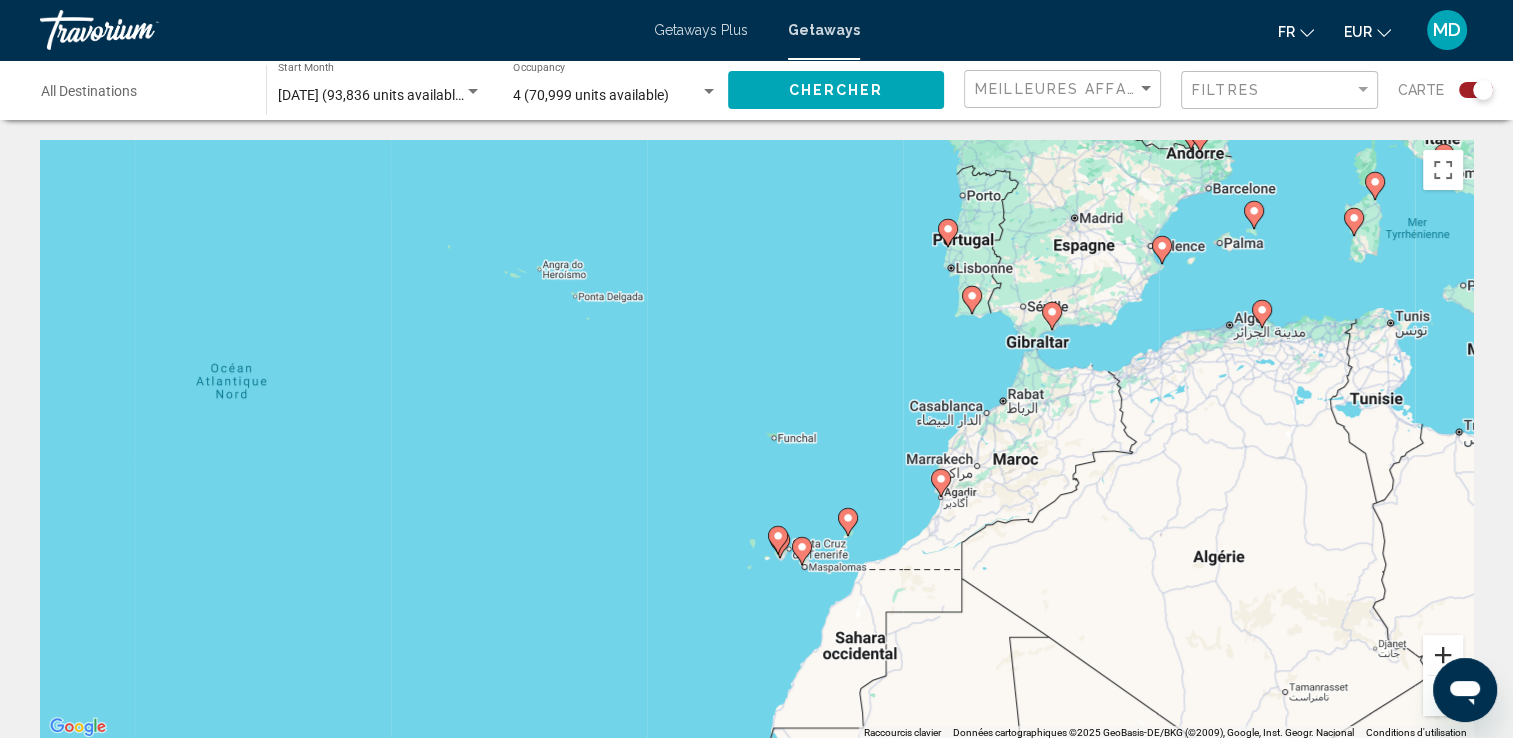 click at bounding box center [1443, 655] 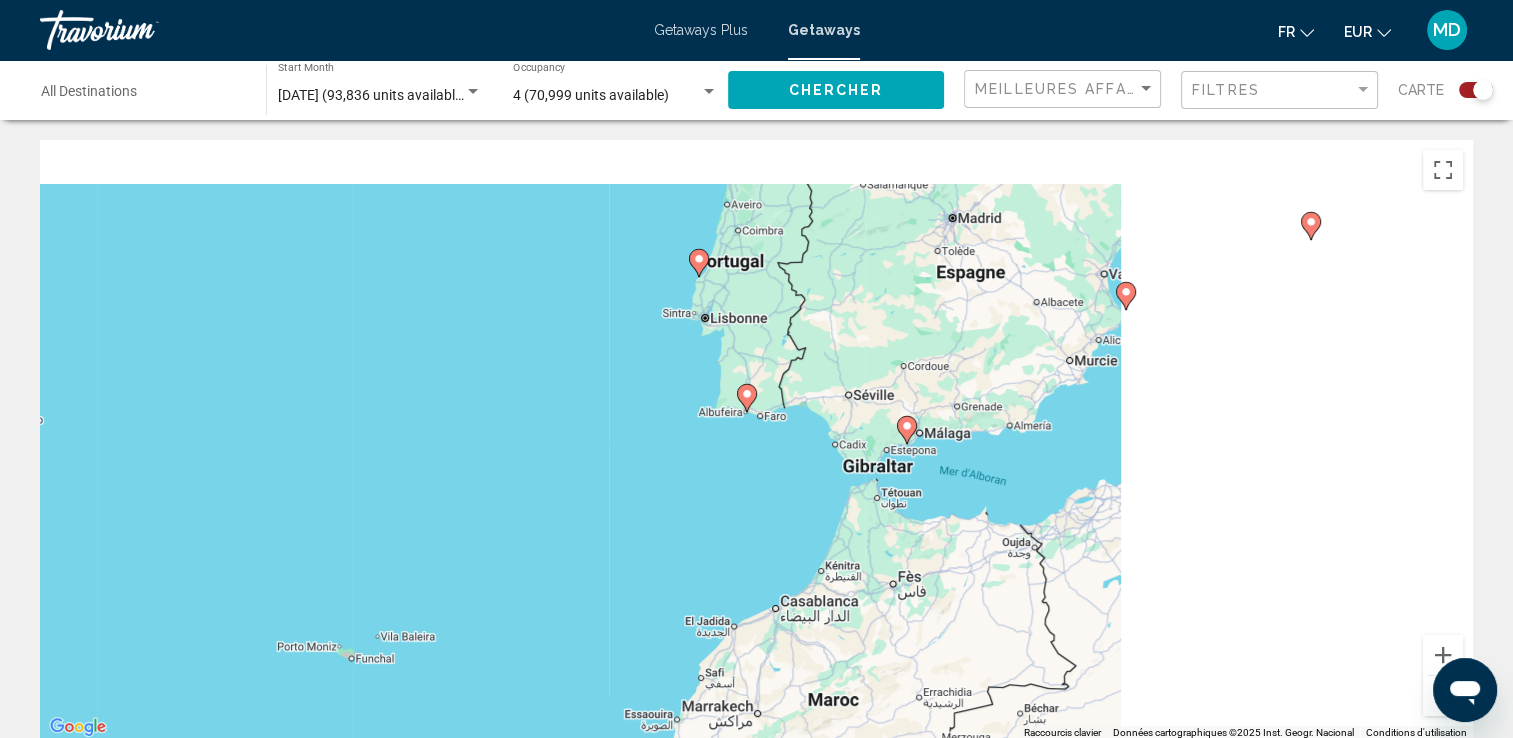 drag, startPoint x: 1436, startPoint y: 231, endPoint x: 815, endPoint y: 555, distance: 700.44055 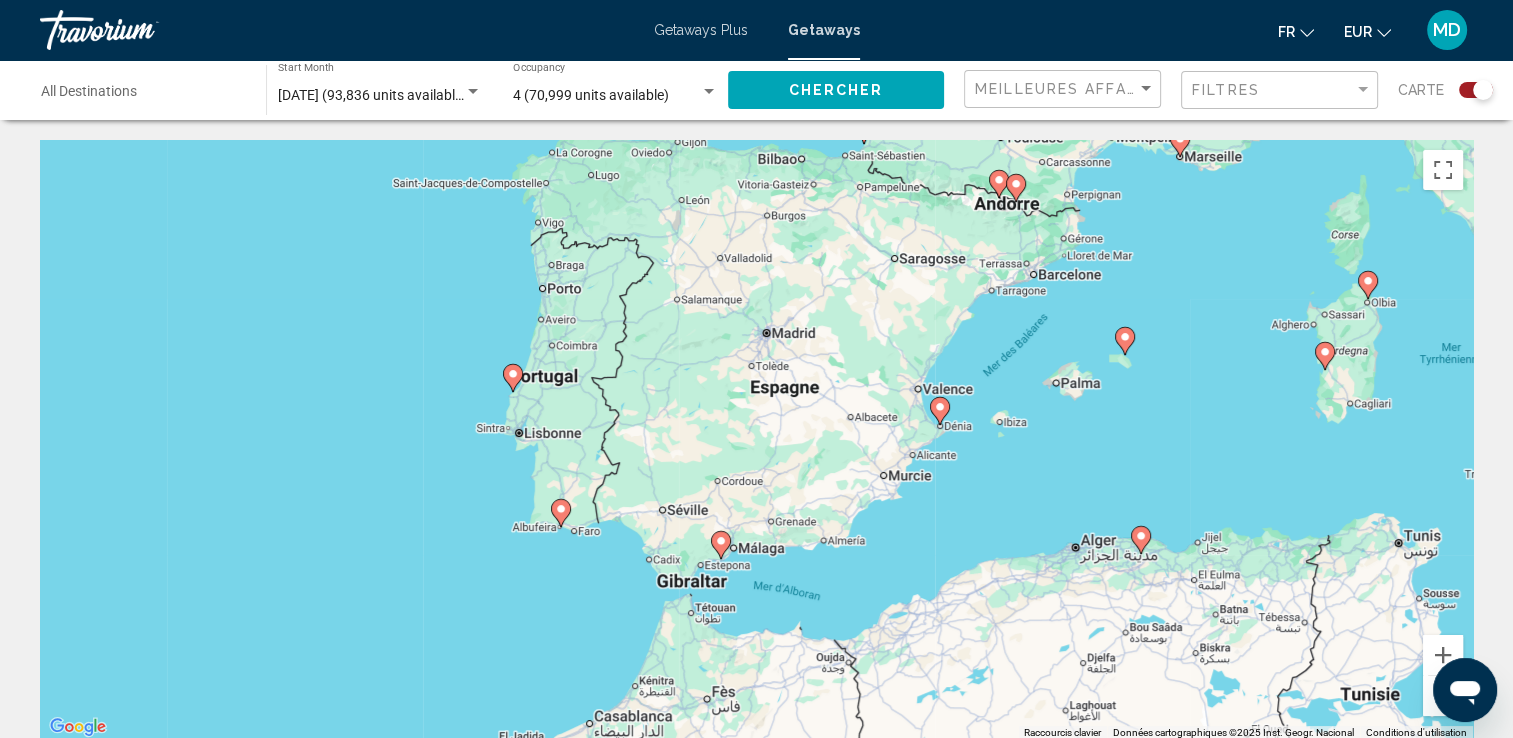 drag, startPoint x: 1052, startPoint y: 280, endPoint x: 1025, endPoint y: 317, distance: 45.80393 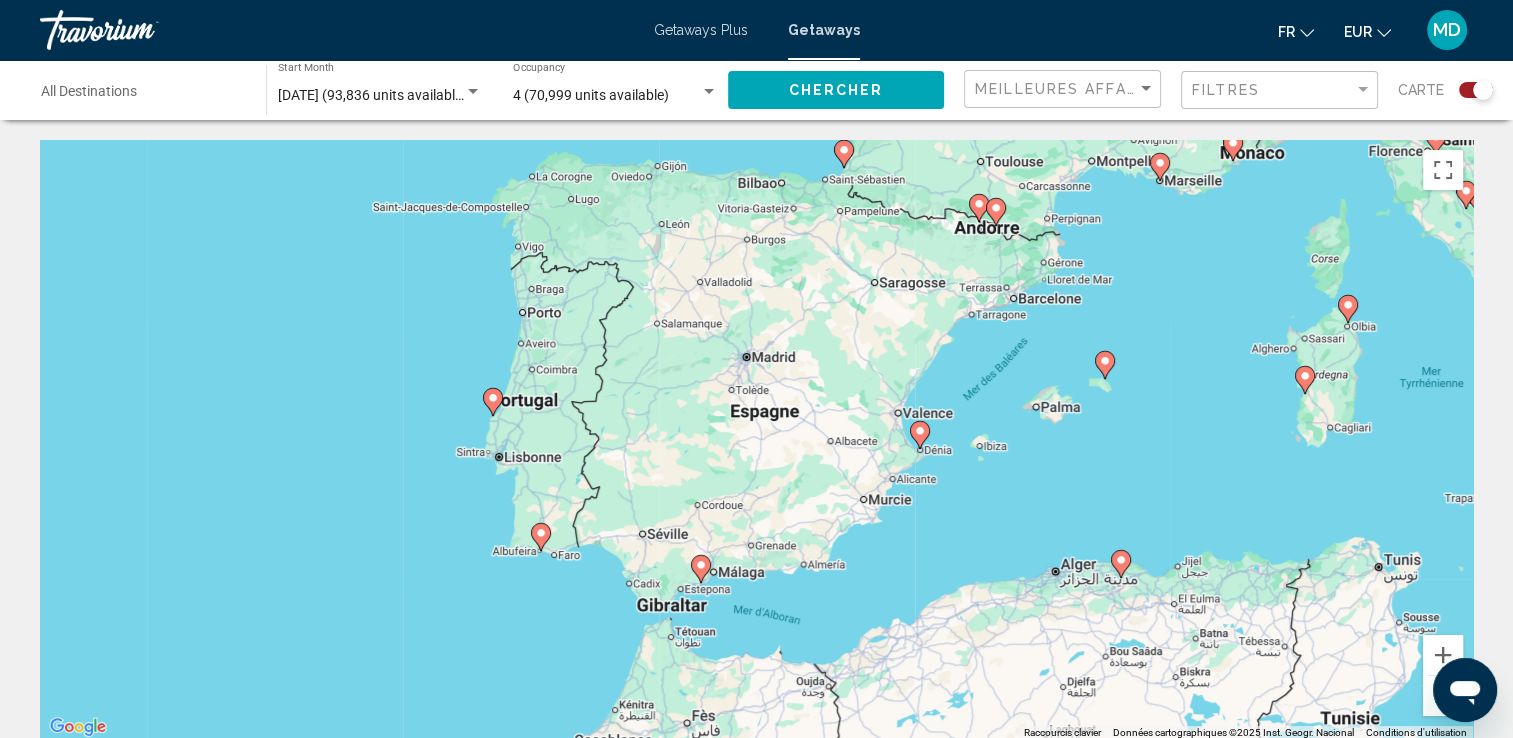 click 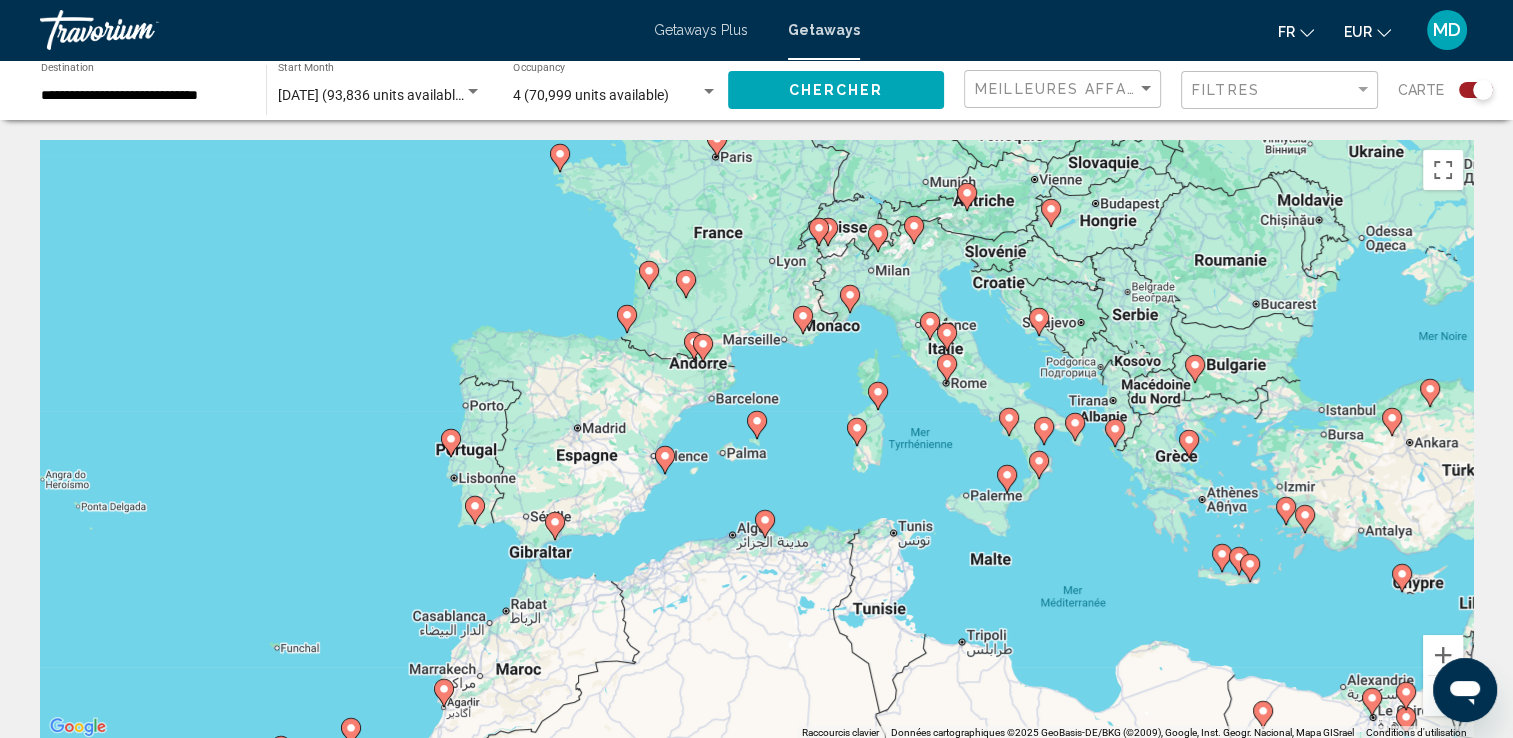 click 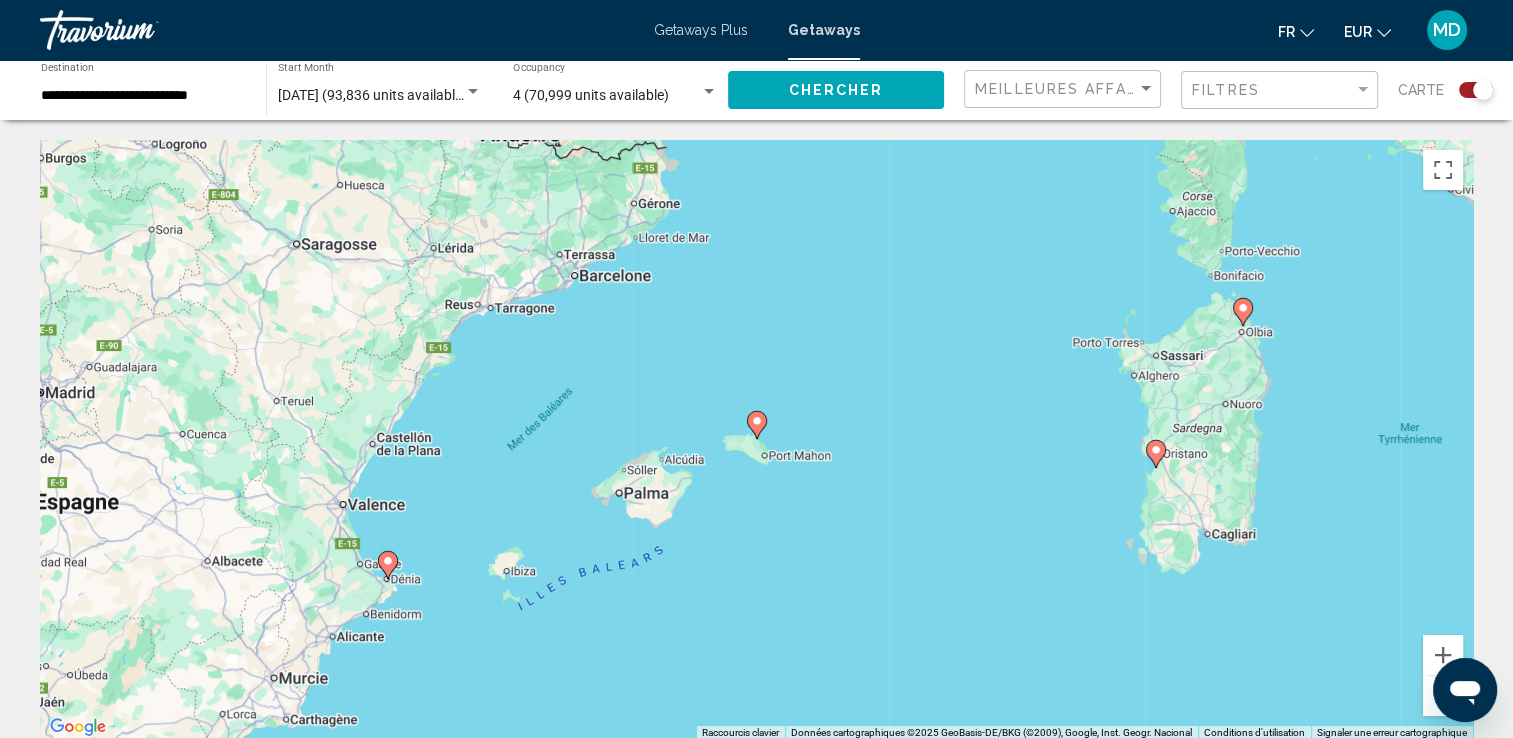 click 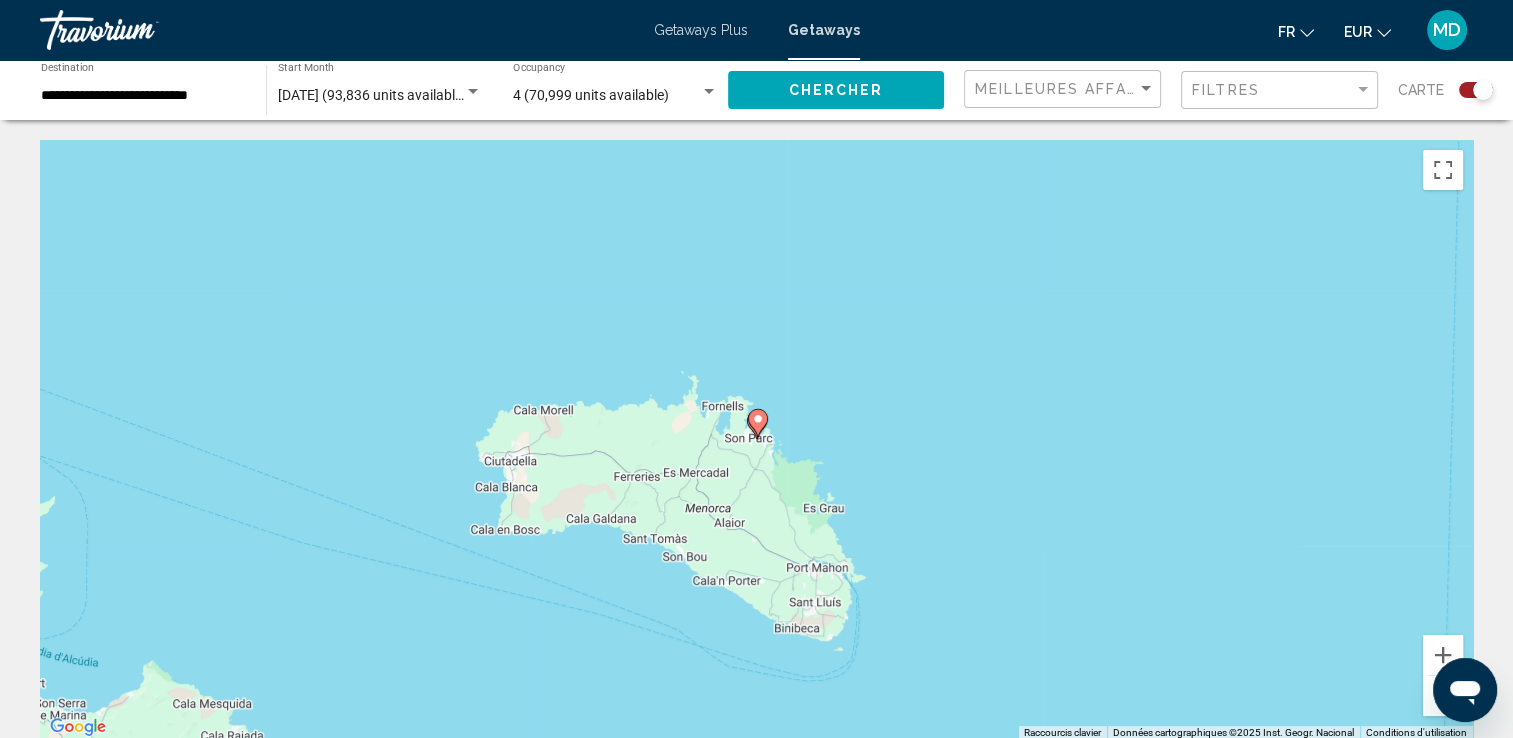 click 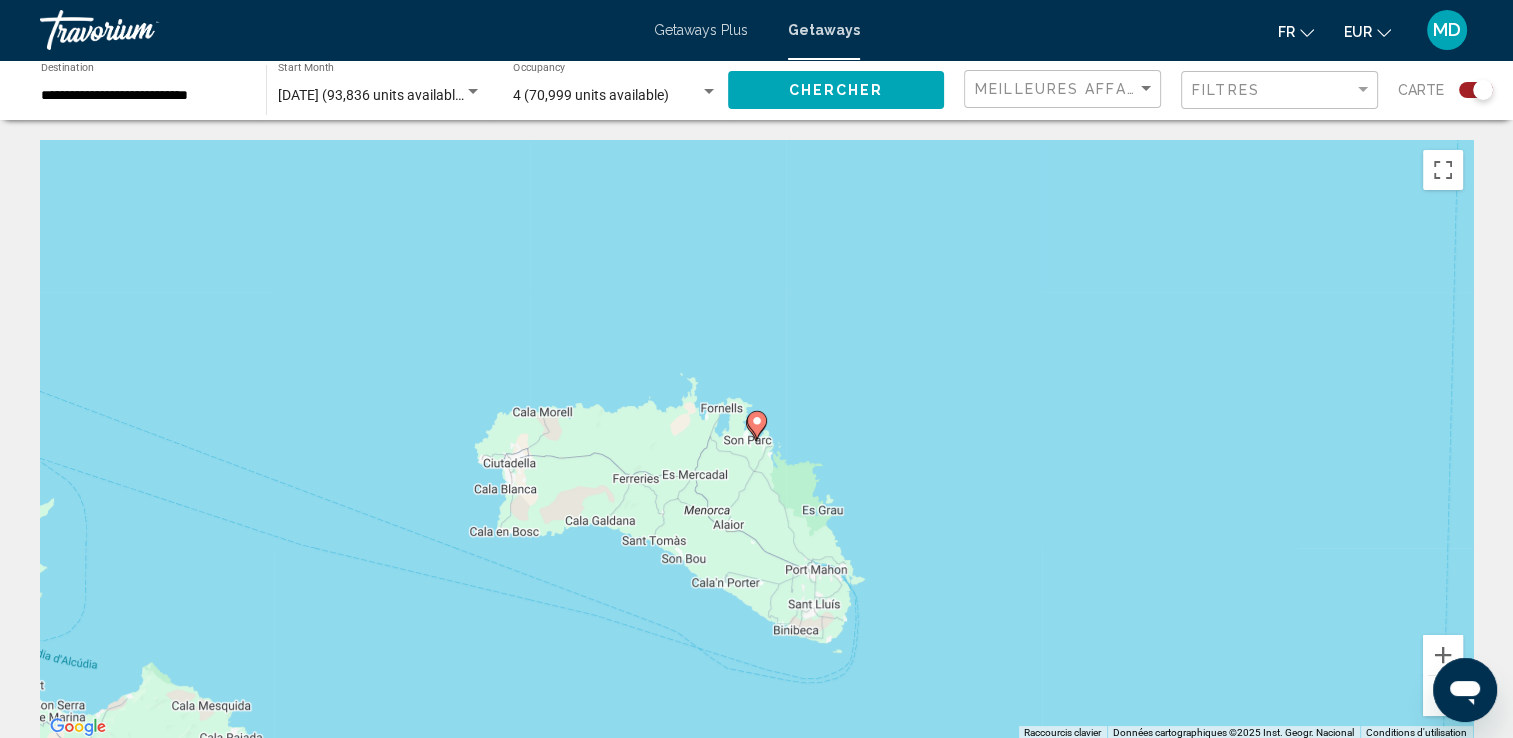 click 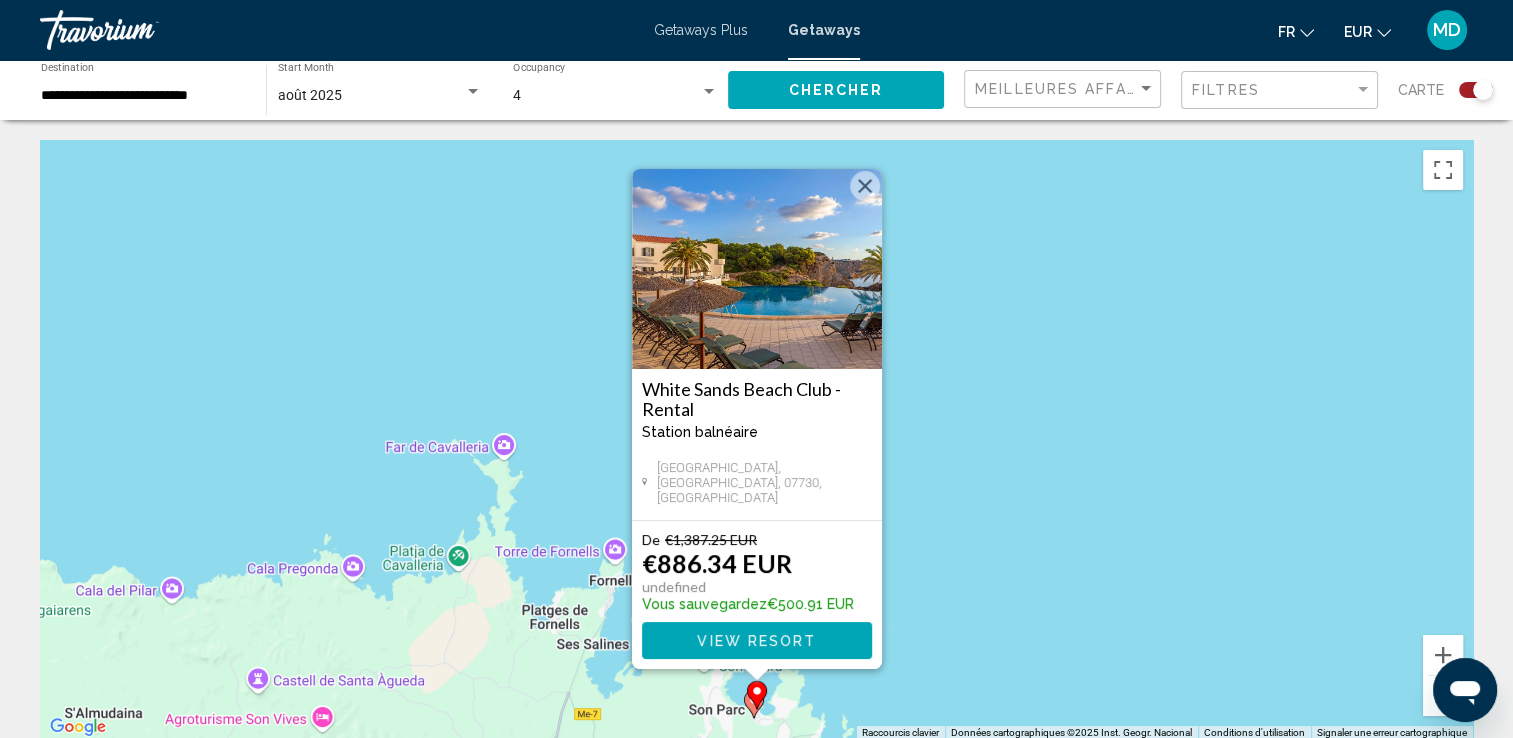 click at bounding box center (865, 186) 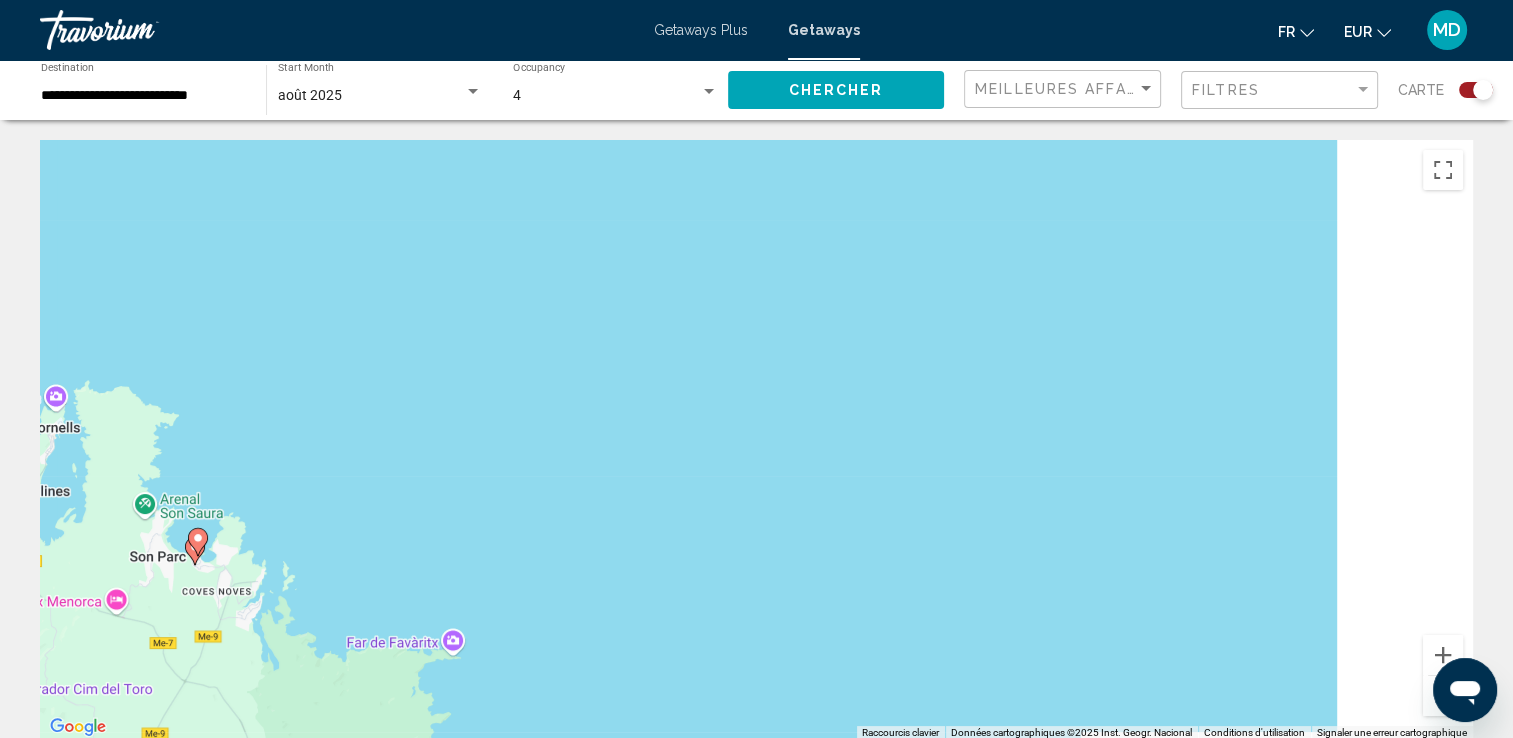 drag, startPoint x: 1152, startPoint y: 422, endPoint x: 560, endPoint y: 263, distance: 612.9804 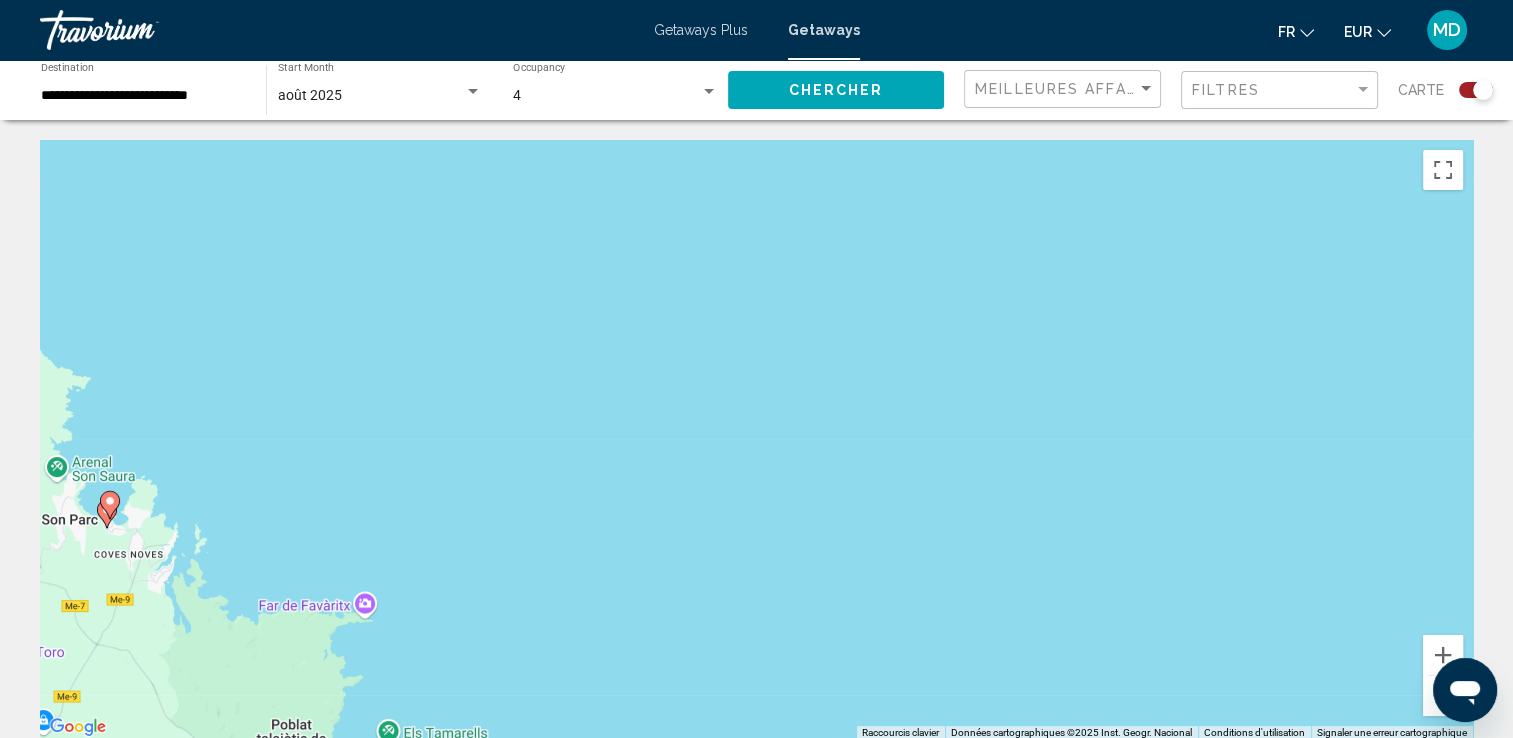 click at bounding box center (1443, 696) 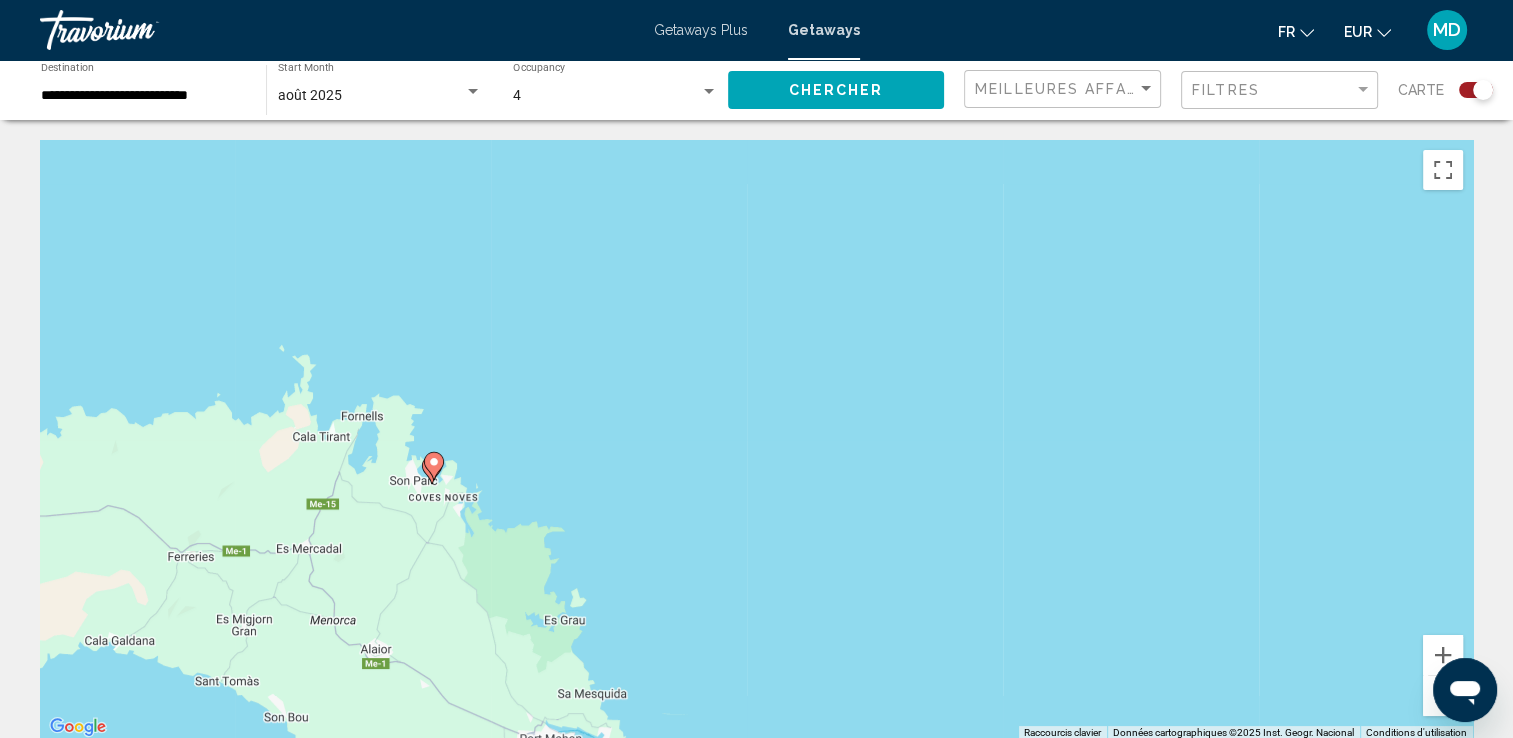click at bounding box center (1443, 696) 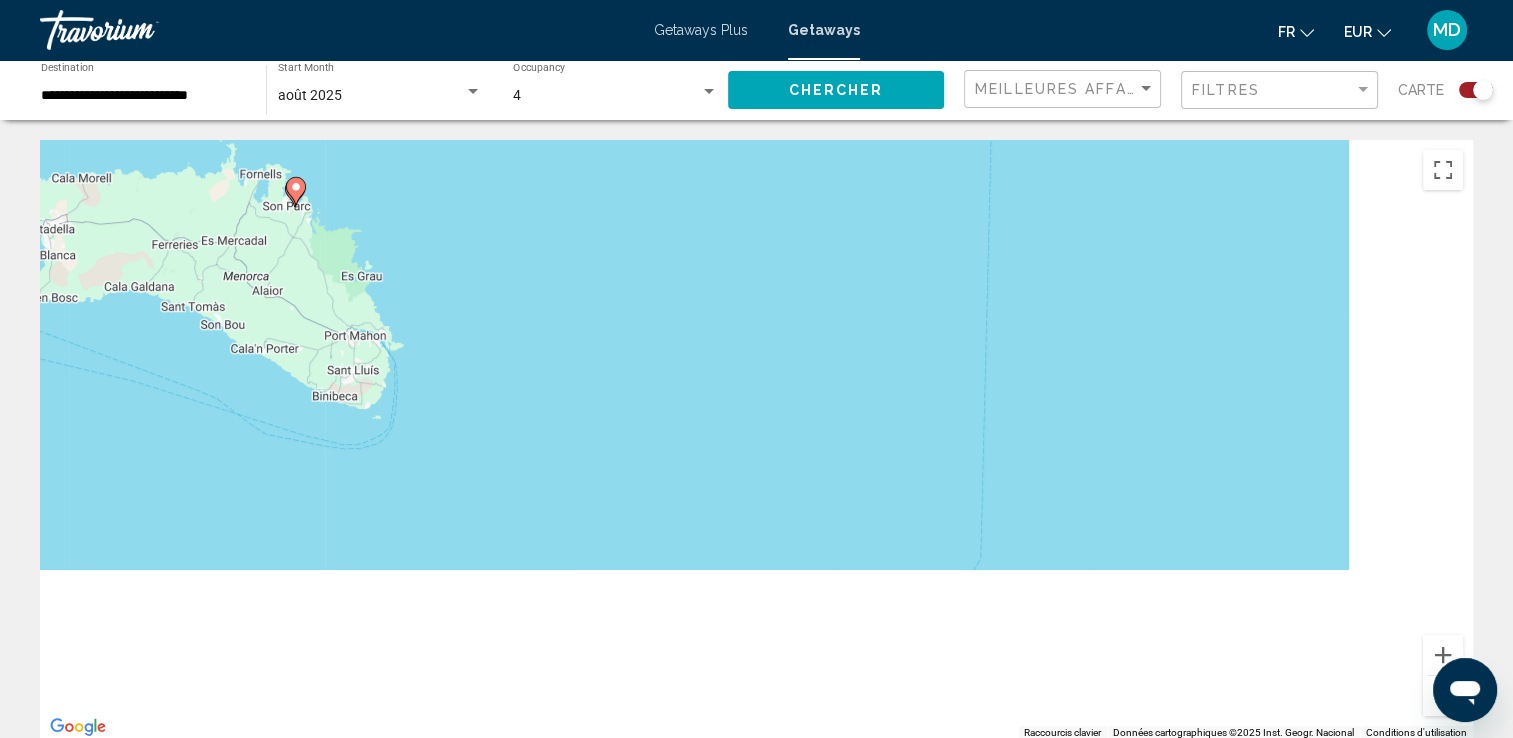 drag, startPoint x: 1224, startPoint y: 617, endPoint x: 840, endPoint y: 285, distance: 507.62192 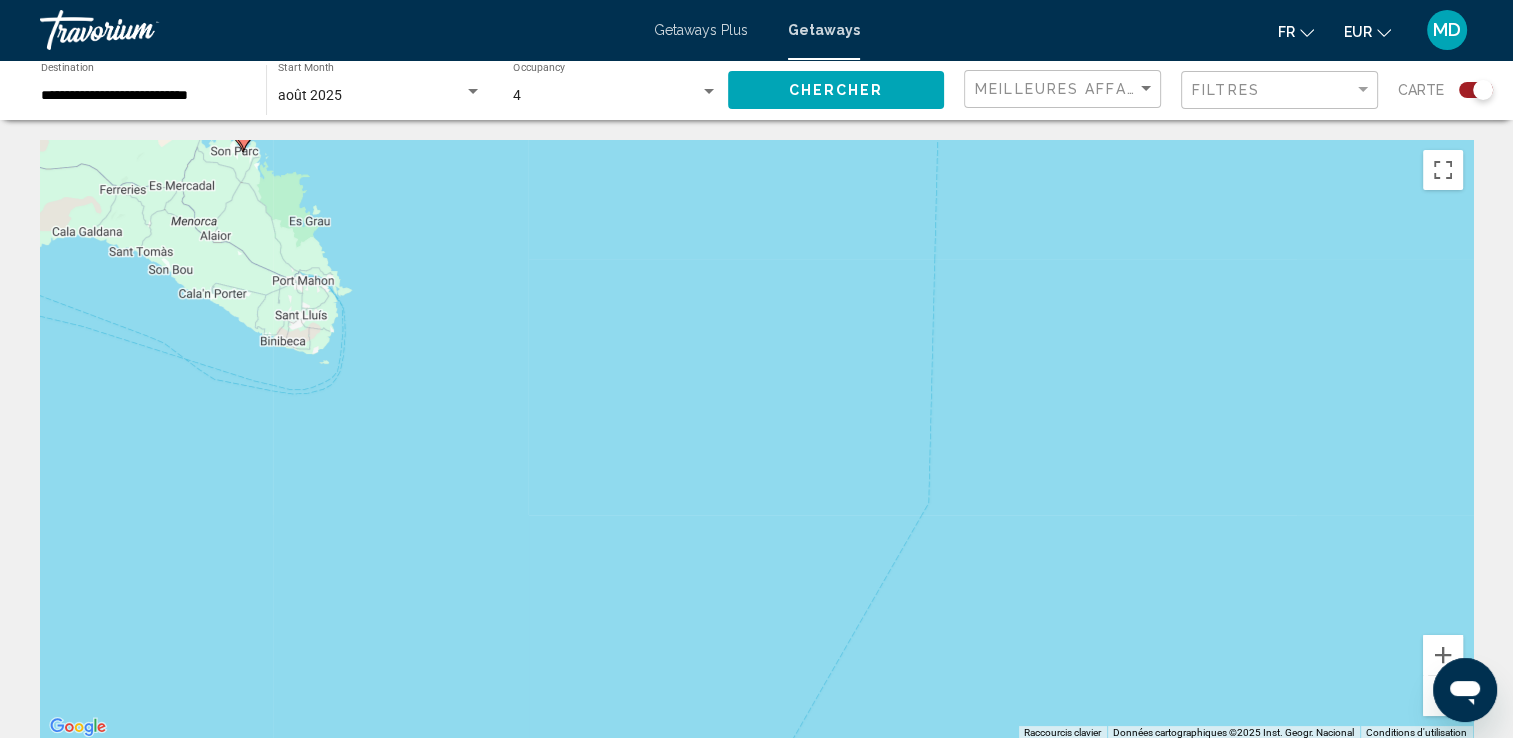 click at bounding box center [1443, 696] 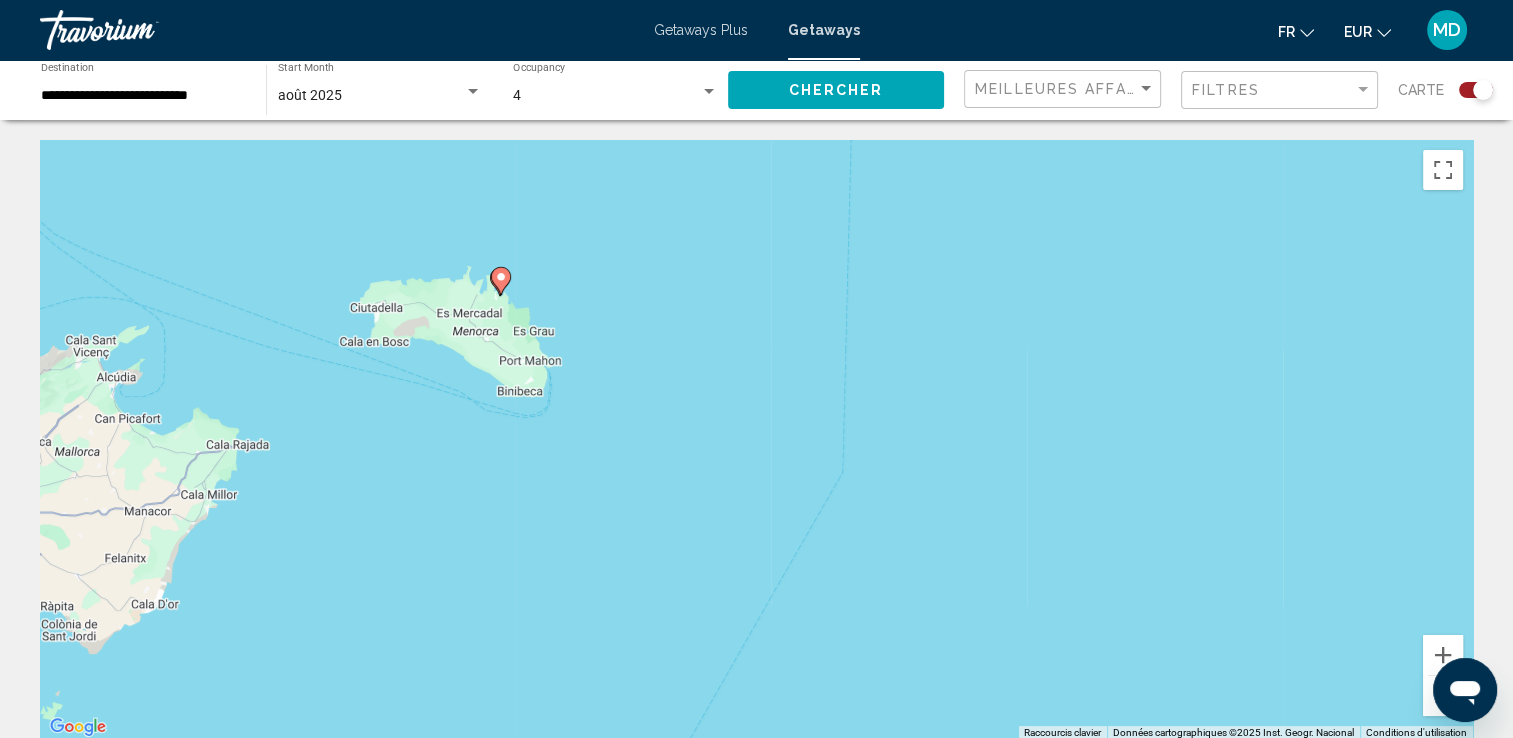click at bounding box center (1443, 696) 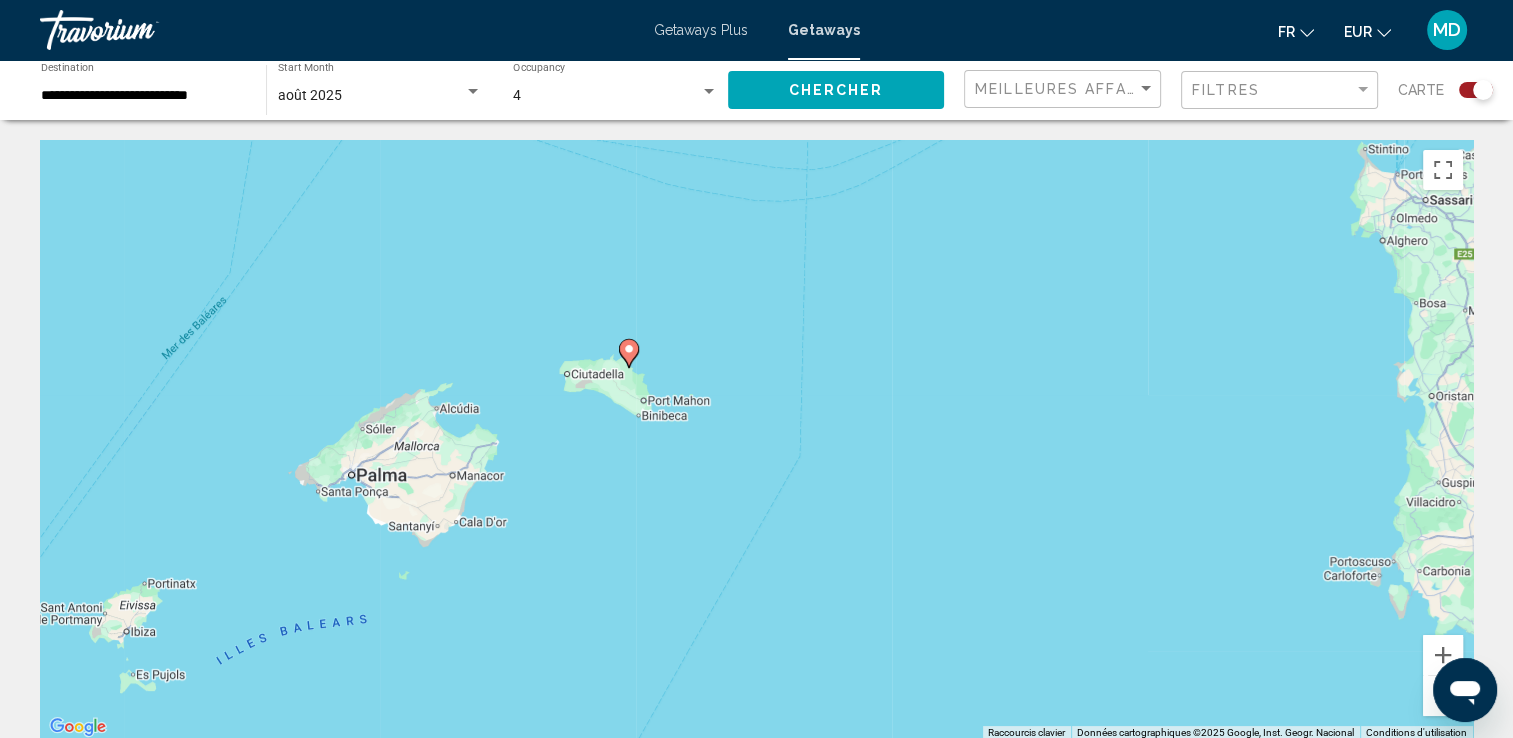 click at bounding box center [1443, 696] 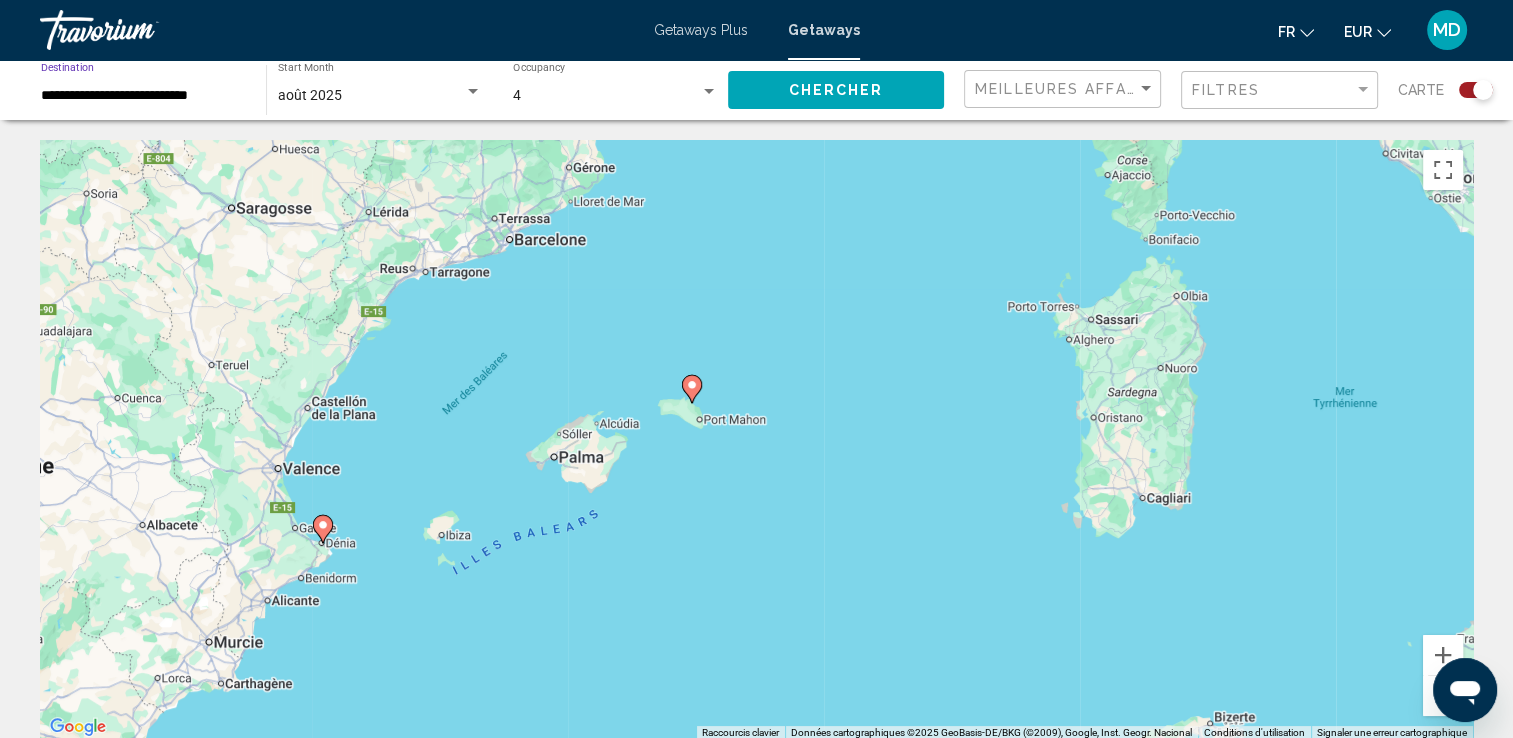 click on "**********" at bounding box center [143, 96] 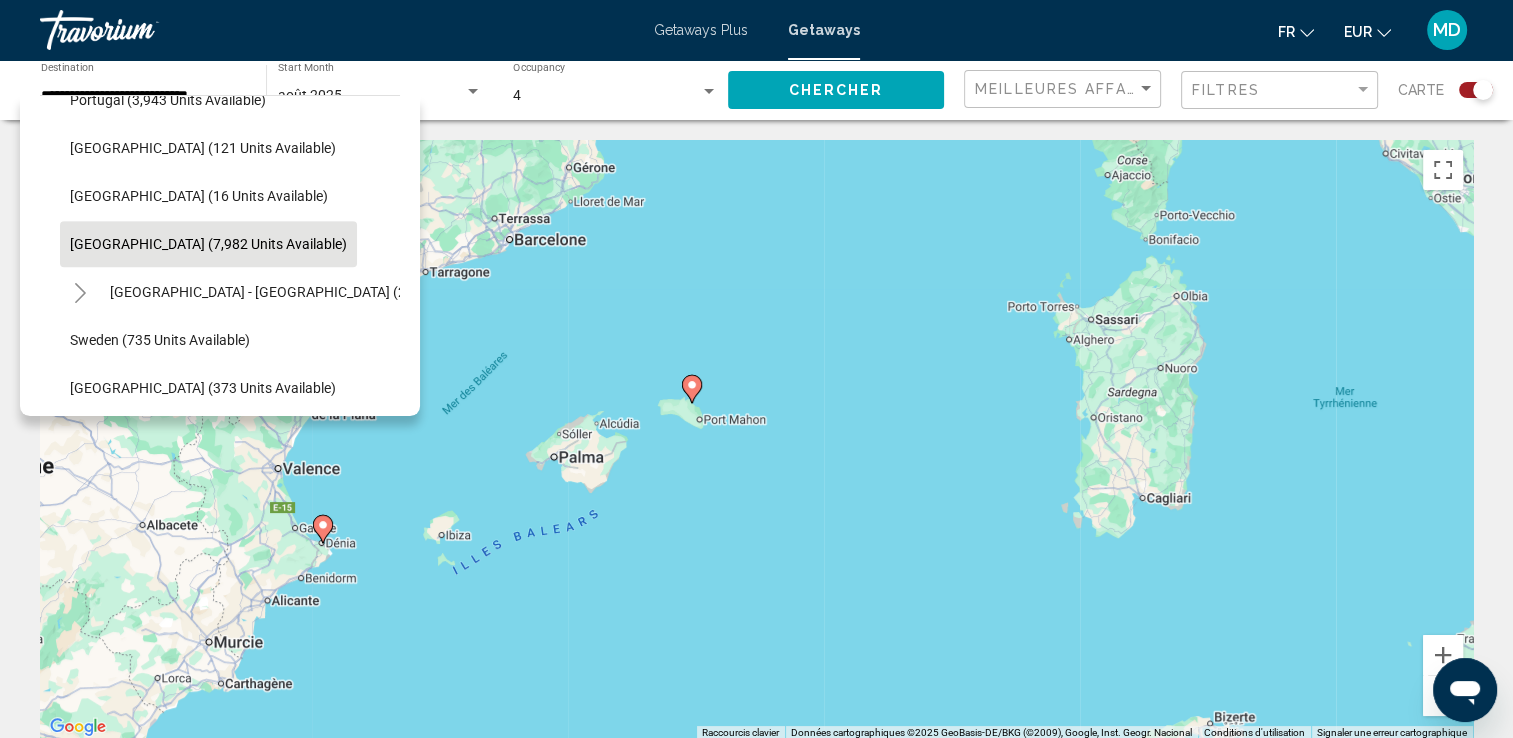 scroll, scrollTop: 0, scrollLeft: 0, axis: both 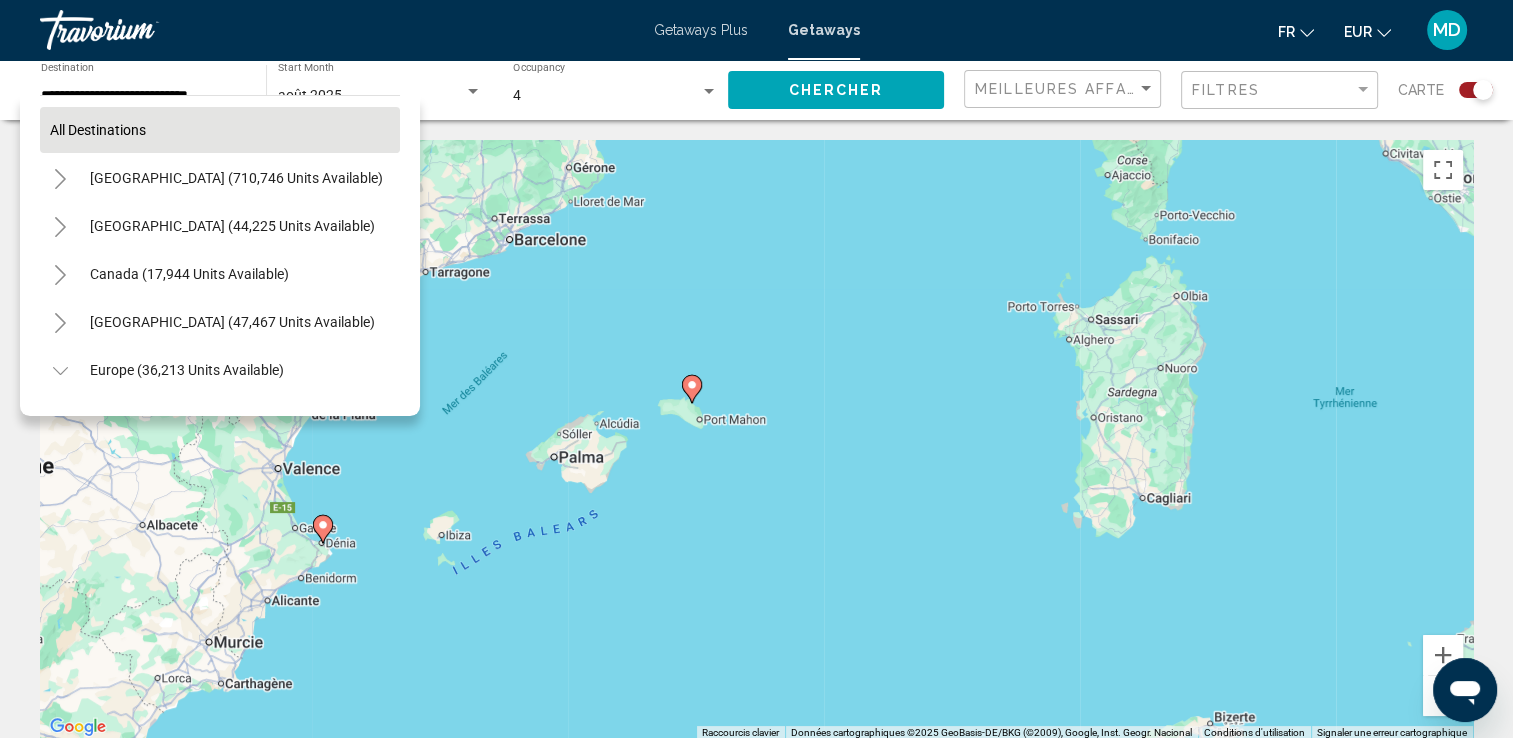 click on "All destinations" at bounding box center (220, 130) 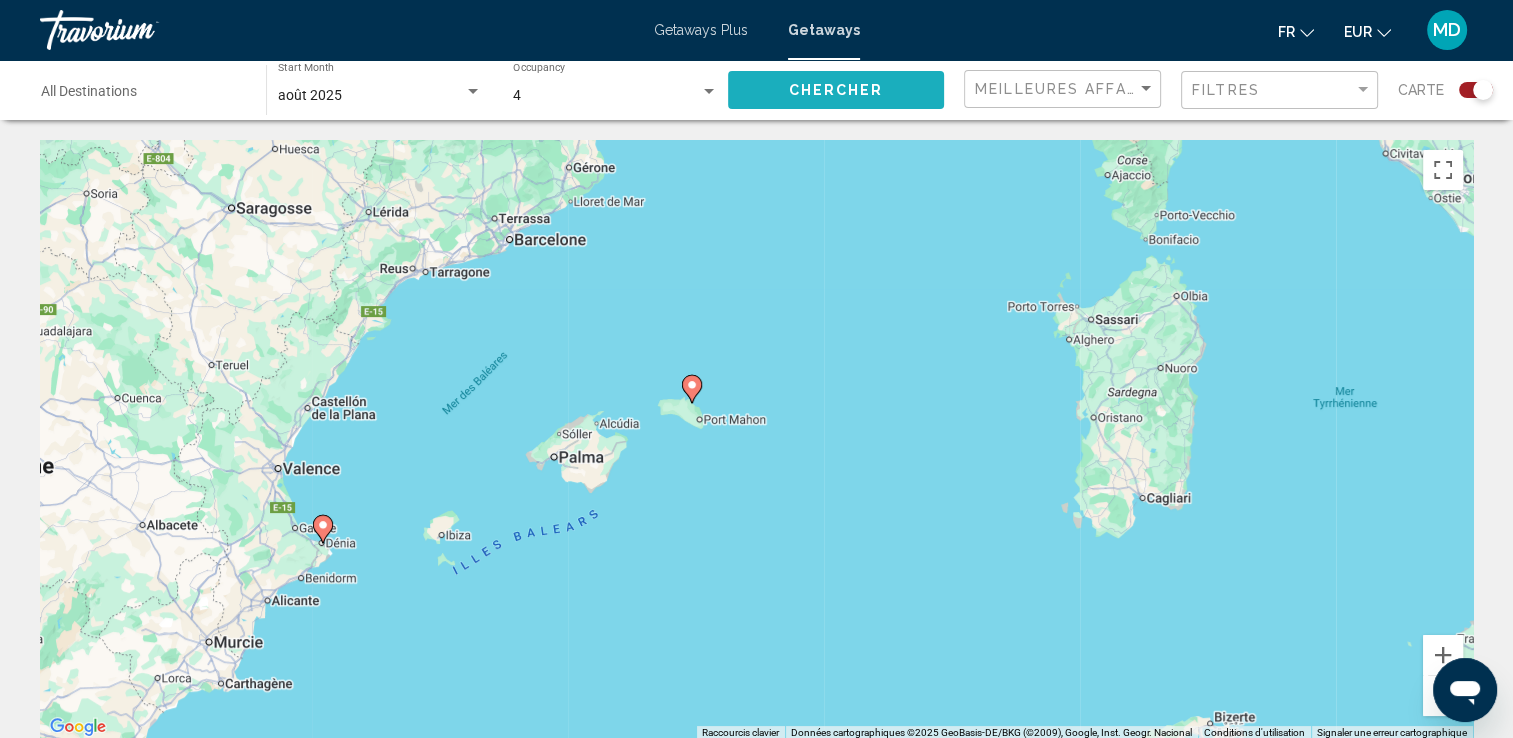 click on "Chercher" 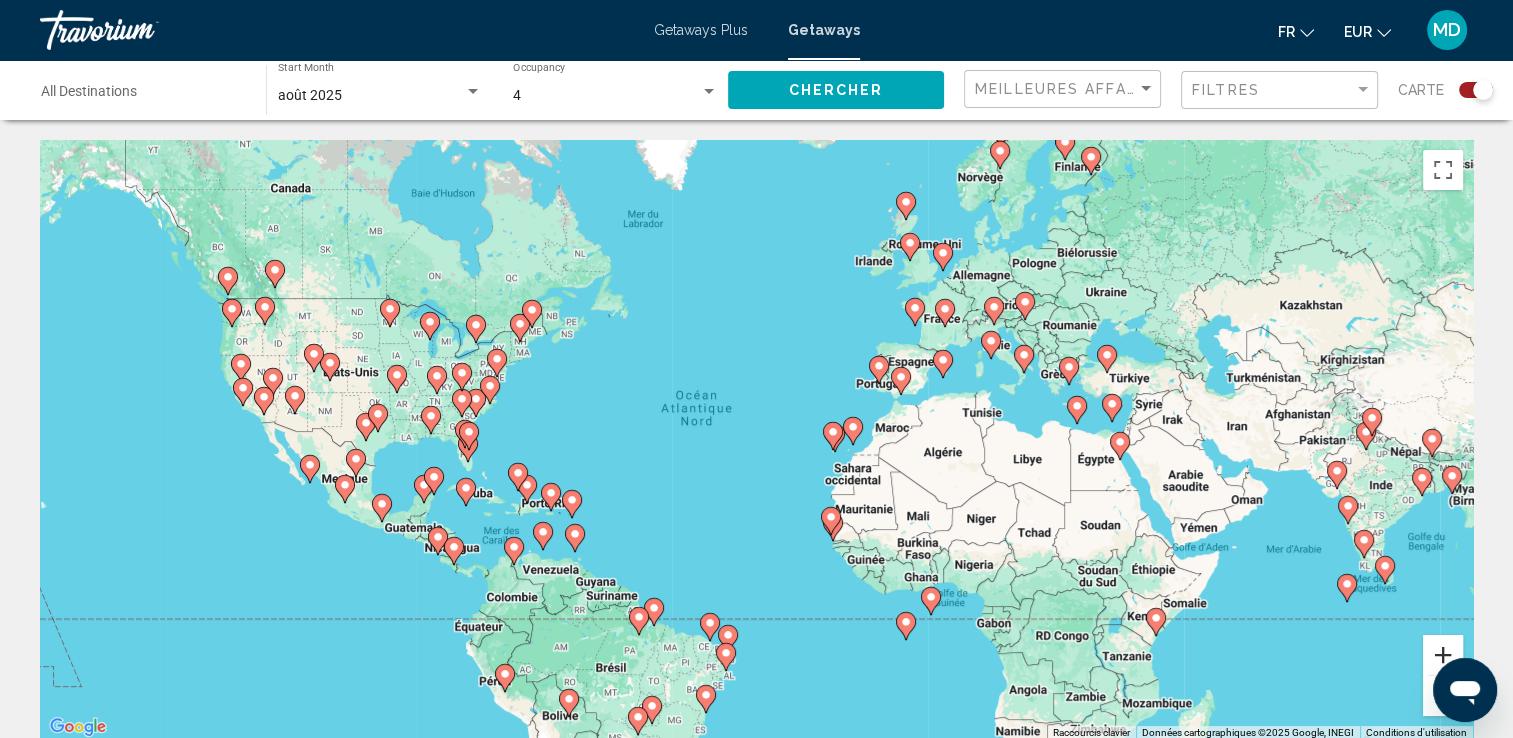 click at bounding box center (1443, 655) 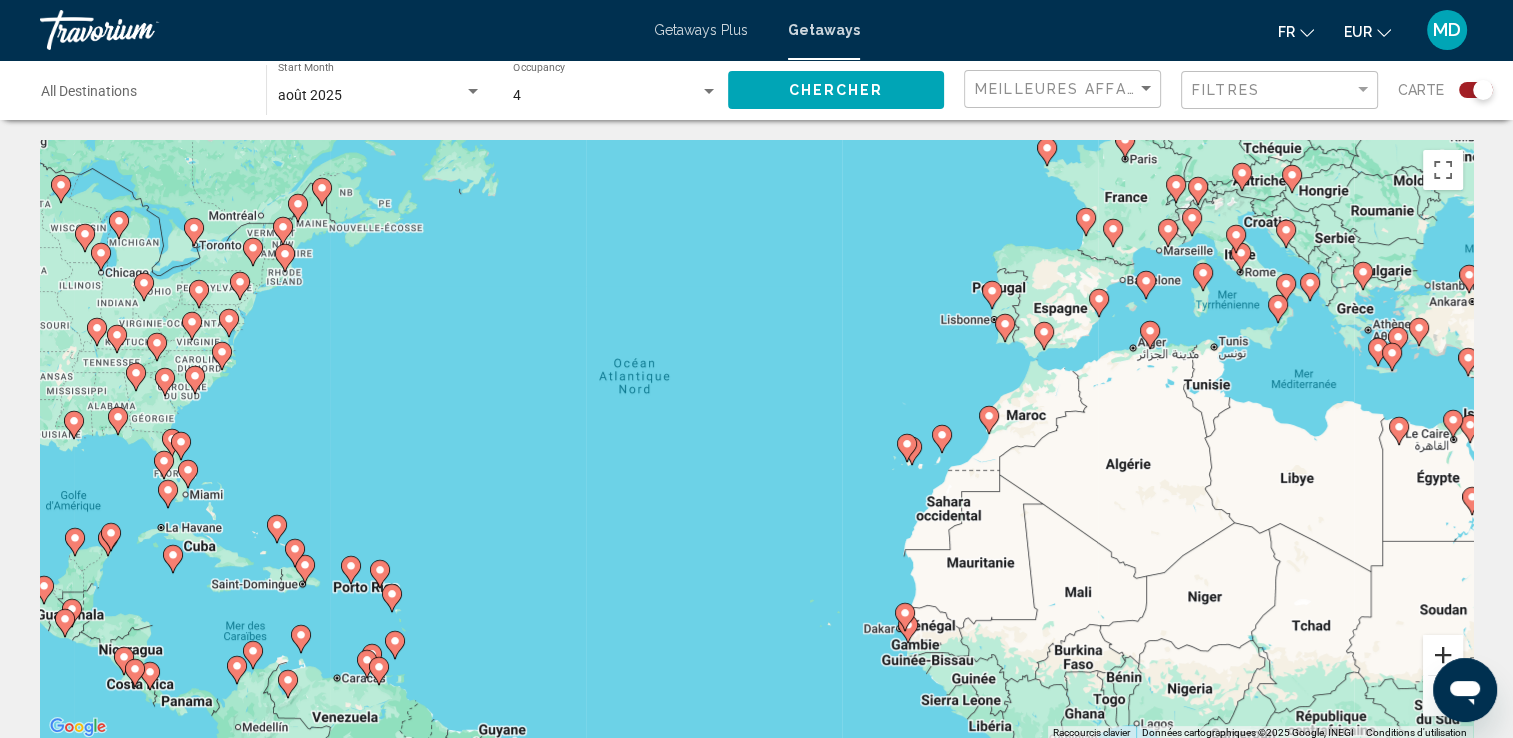 click at bounding box center [1443, 655] 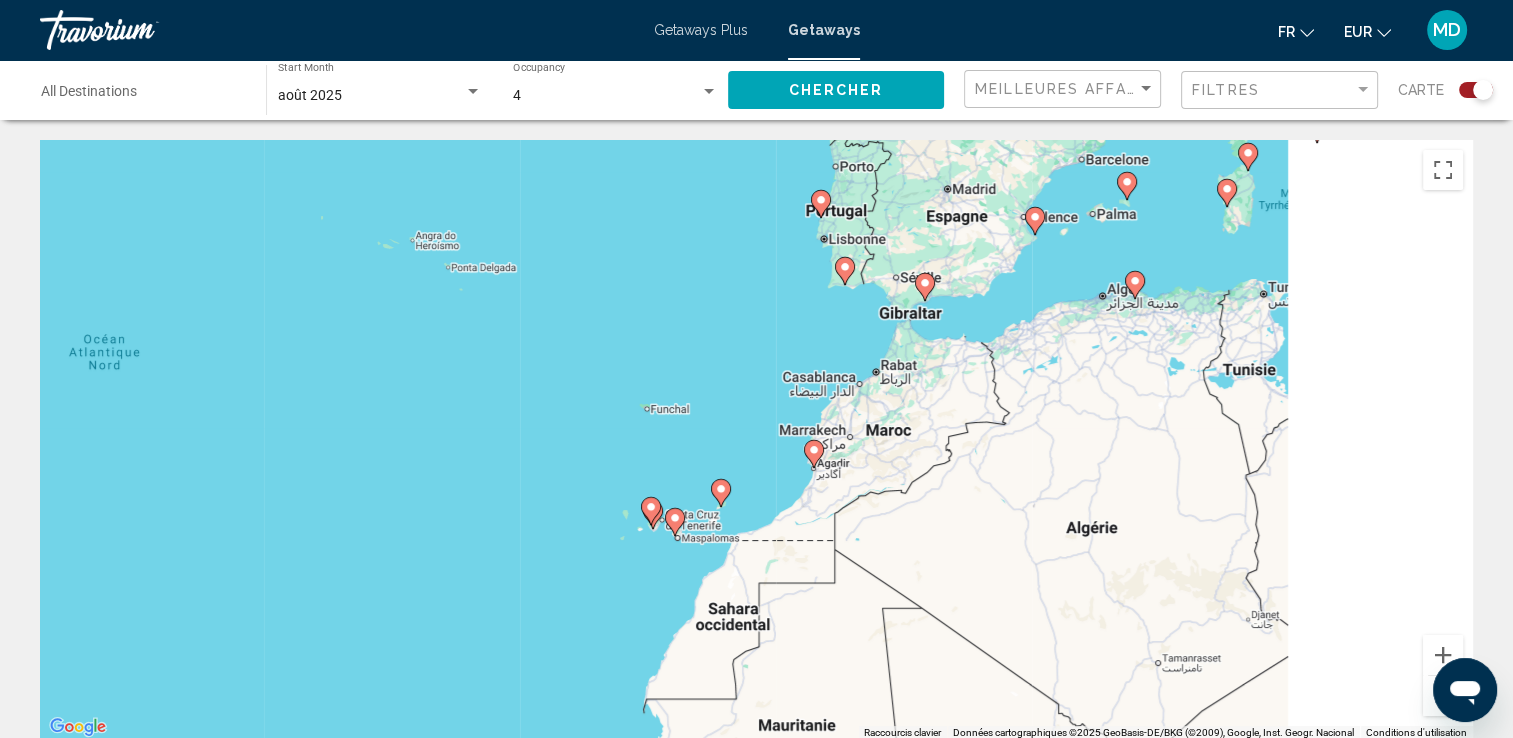 drag, startPoint x: 1399, startPoint y: 348, endPoint x: 884, endPoint y: 386, distance: 516.4 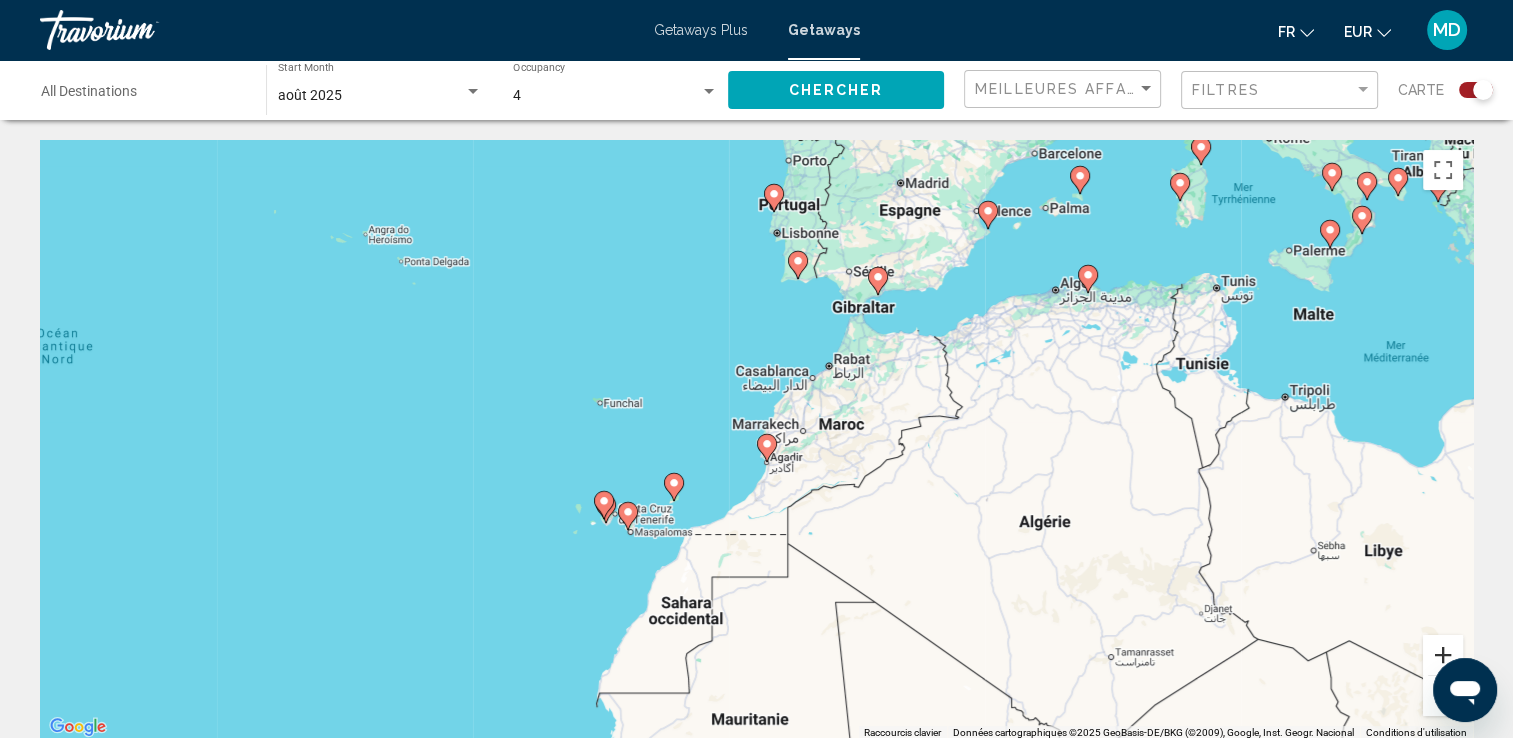 click at bounding box center [1443, 655] 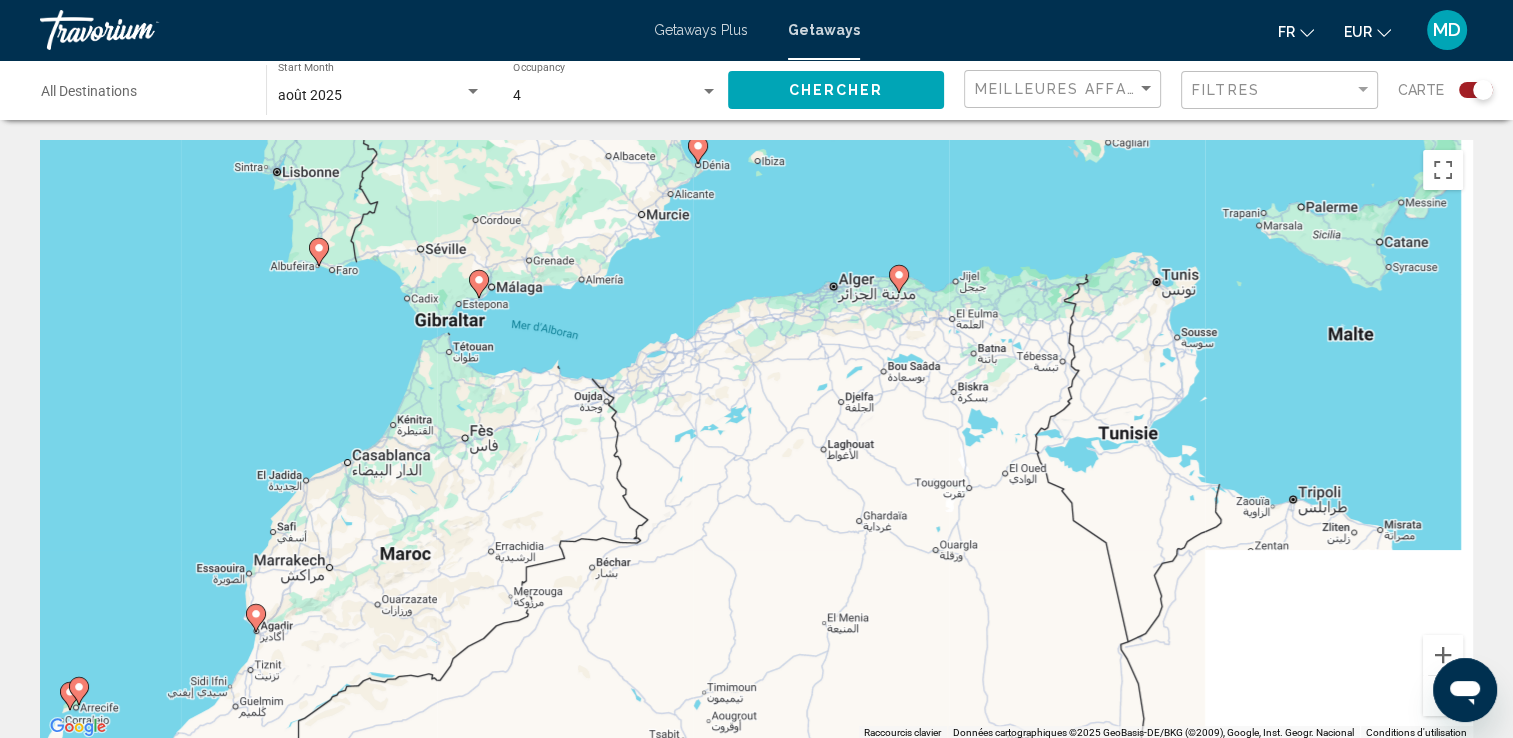 drag, startPoint x: 1389, startPoint y: 378, endPoint x: 849, endPoint y: 532, distance: 561.53 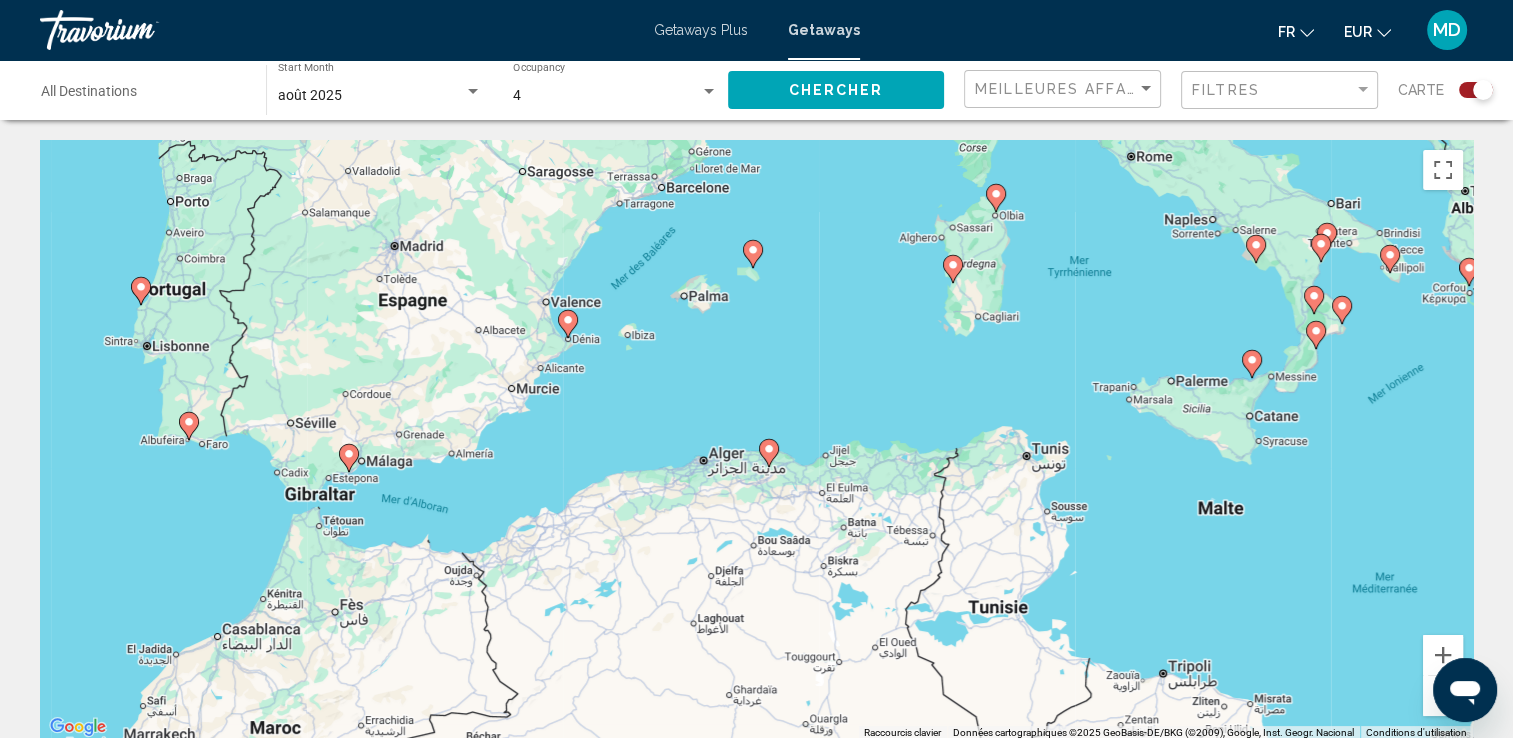 drag, startPoint x: 1016, startPoint y: 263, endPoint x: 816, endPoint y: 538, distance: 340.03677 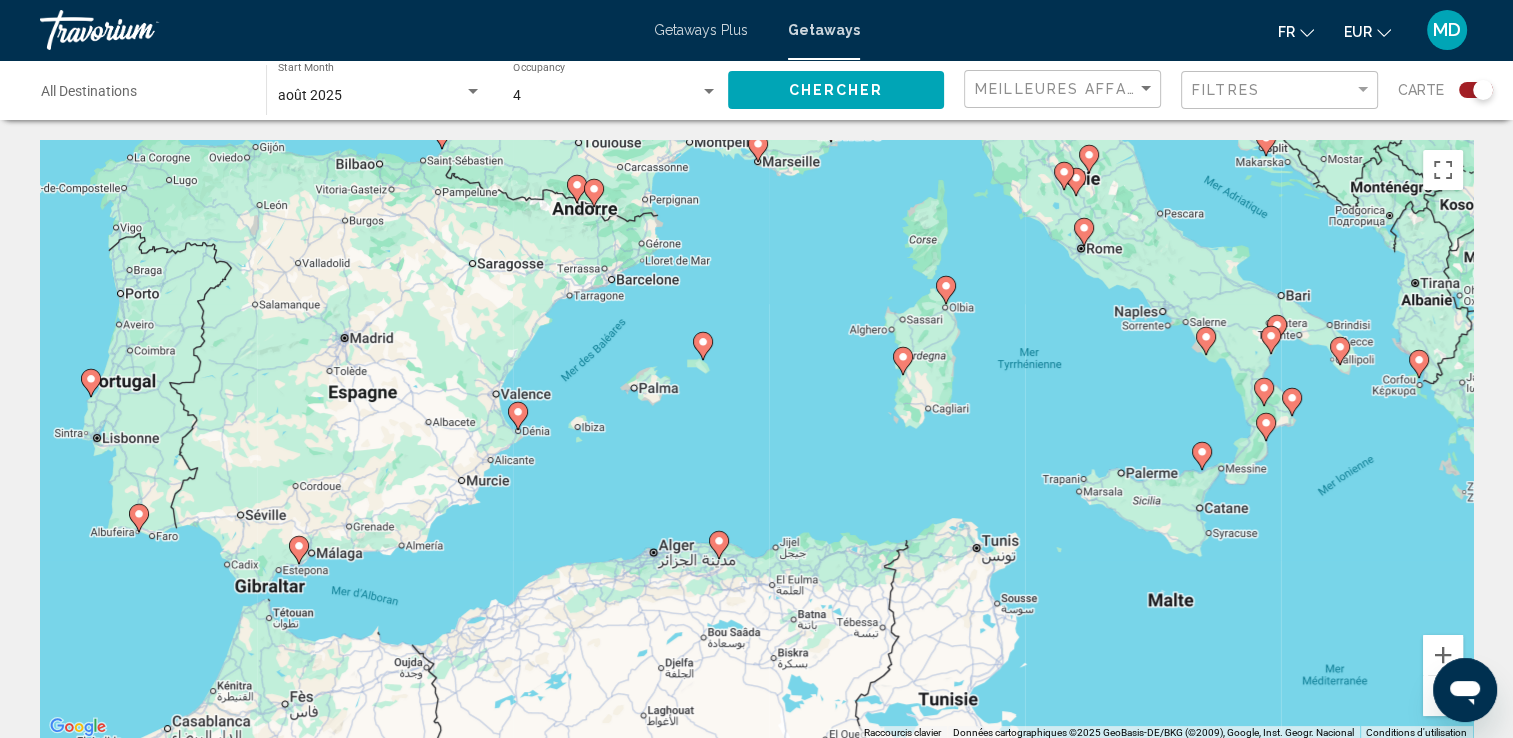 drag, startPoint x: 987, startPoint y: 398, endPoint x: 890, endPoint y: 568, distance: 195.72685 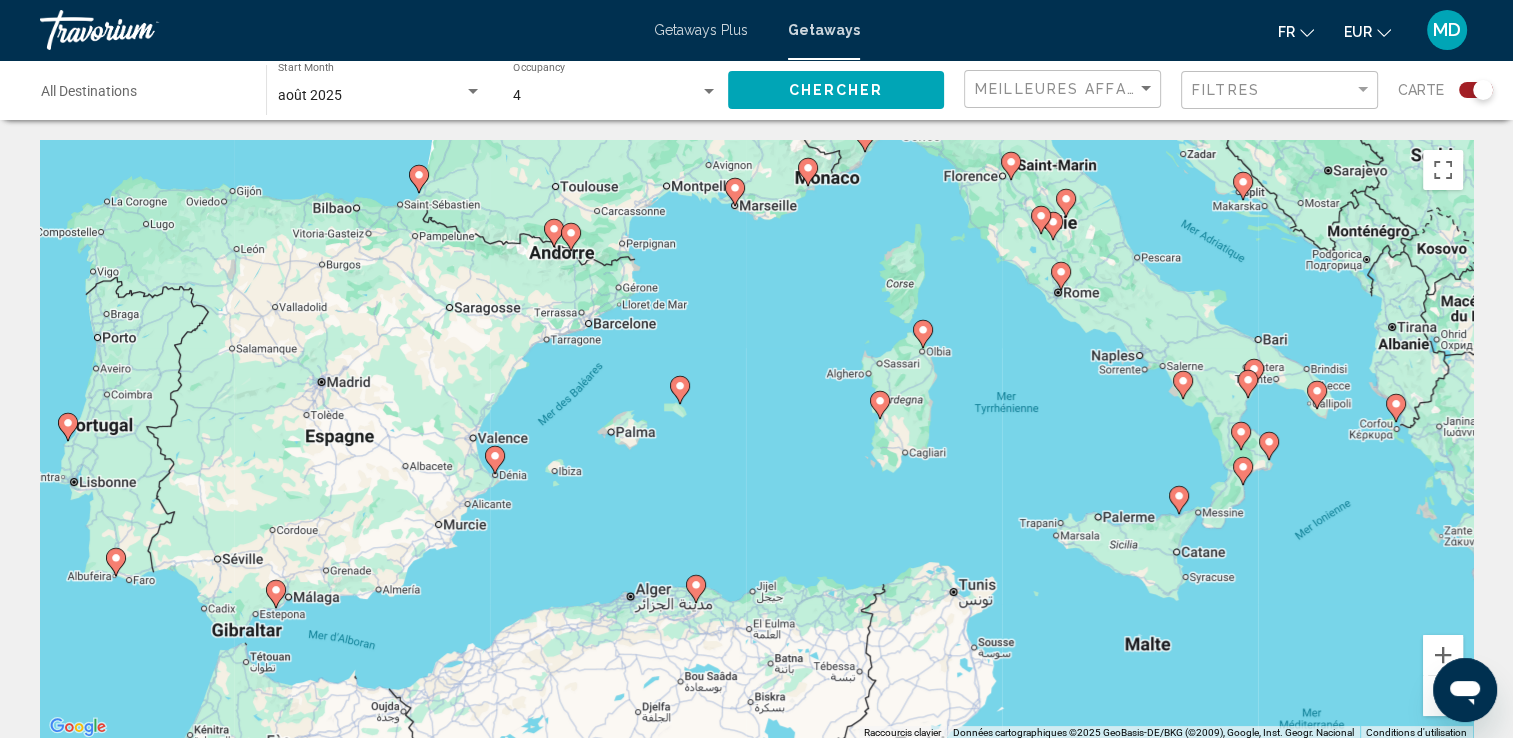 drag, startPoint x: 1010, startPoint y: 389, endPoint x: 964, endPoint y: 473, distance: 95.77056 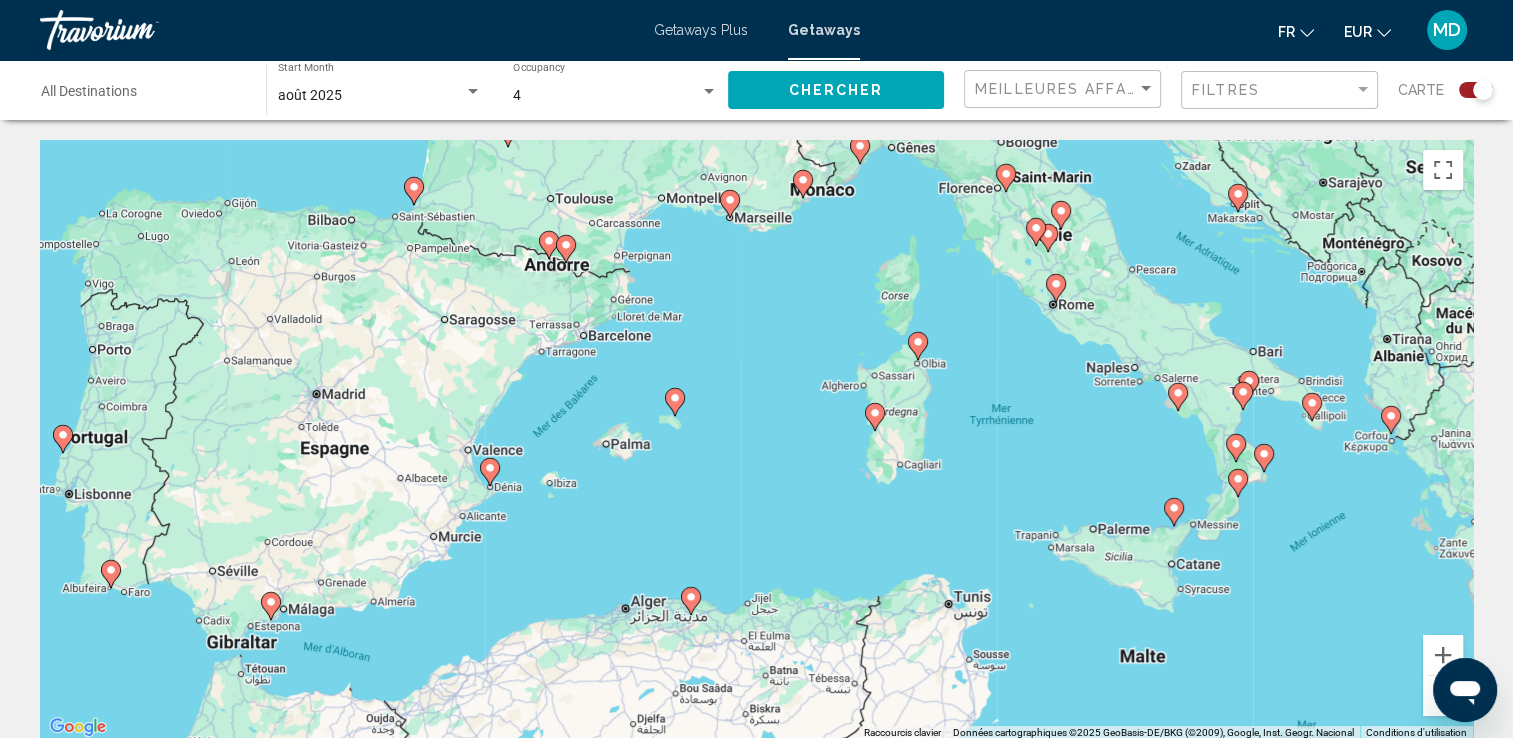 click 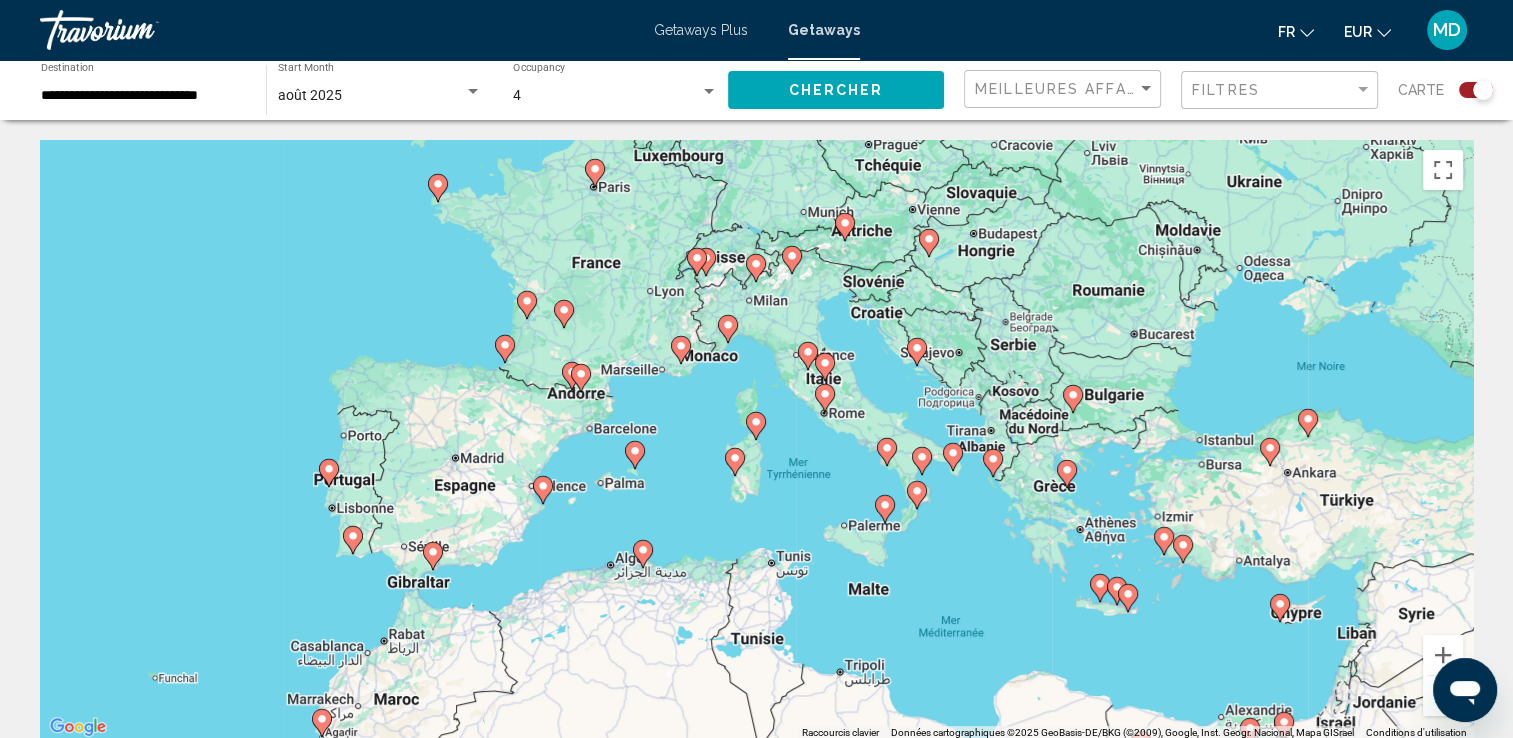 click 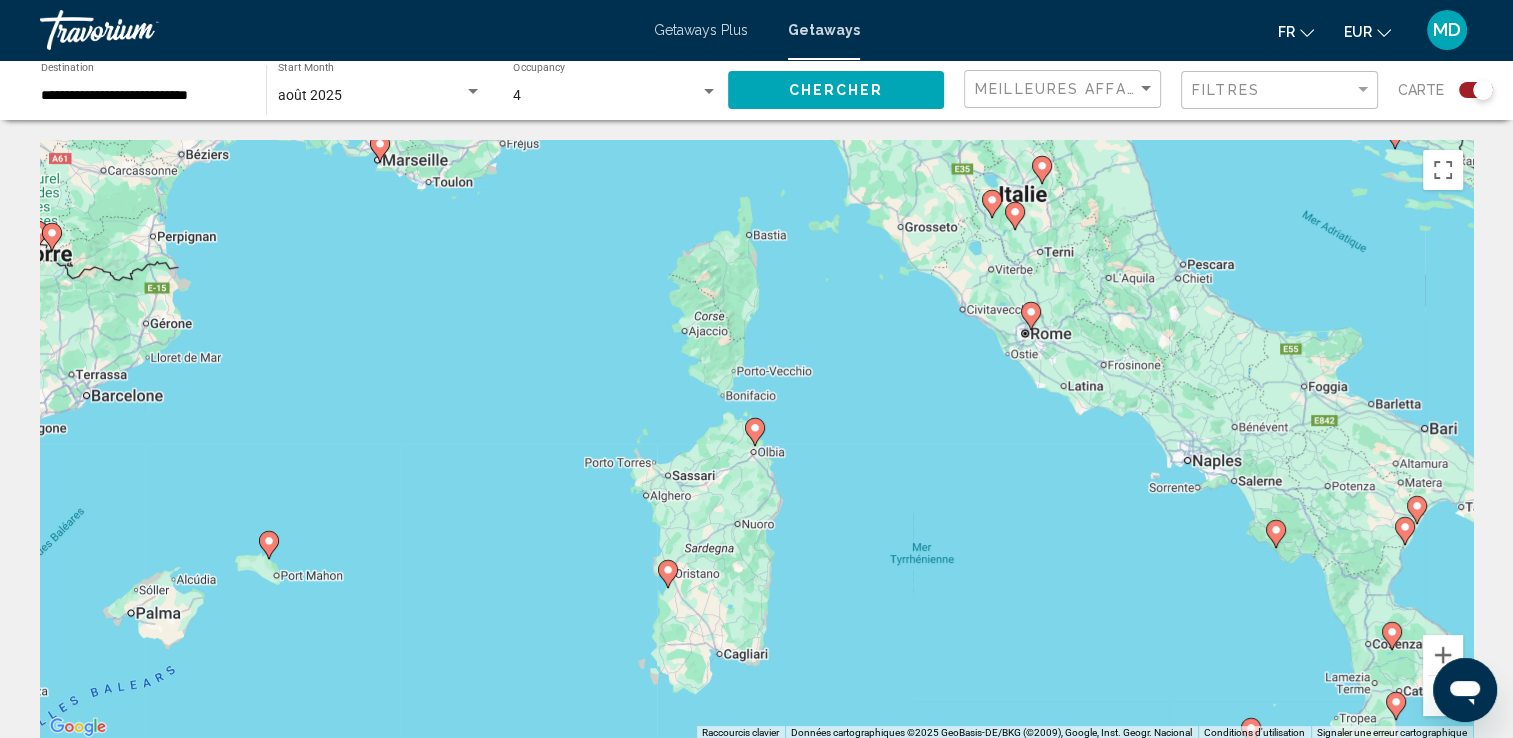 click 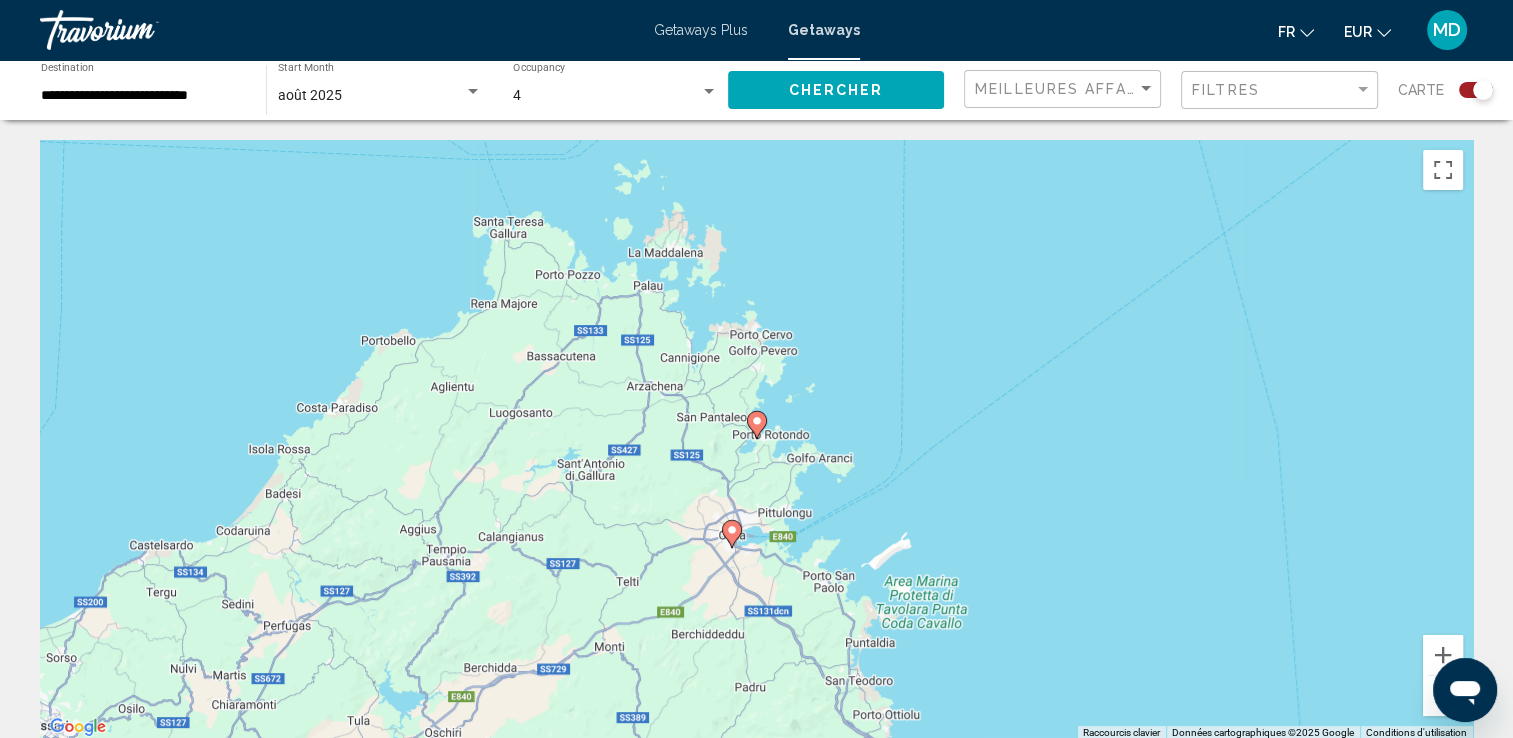 click 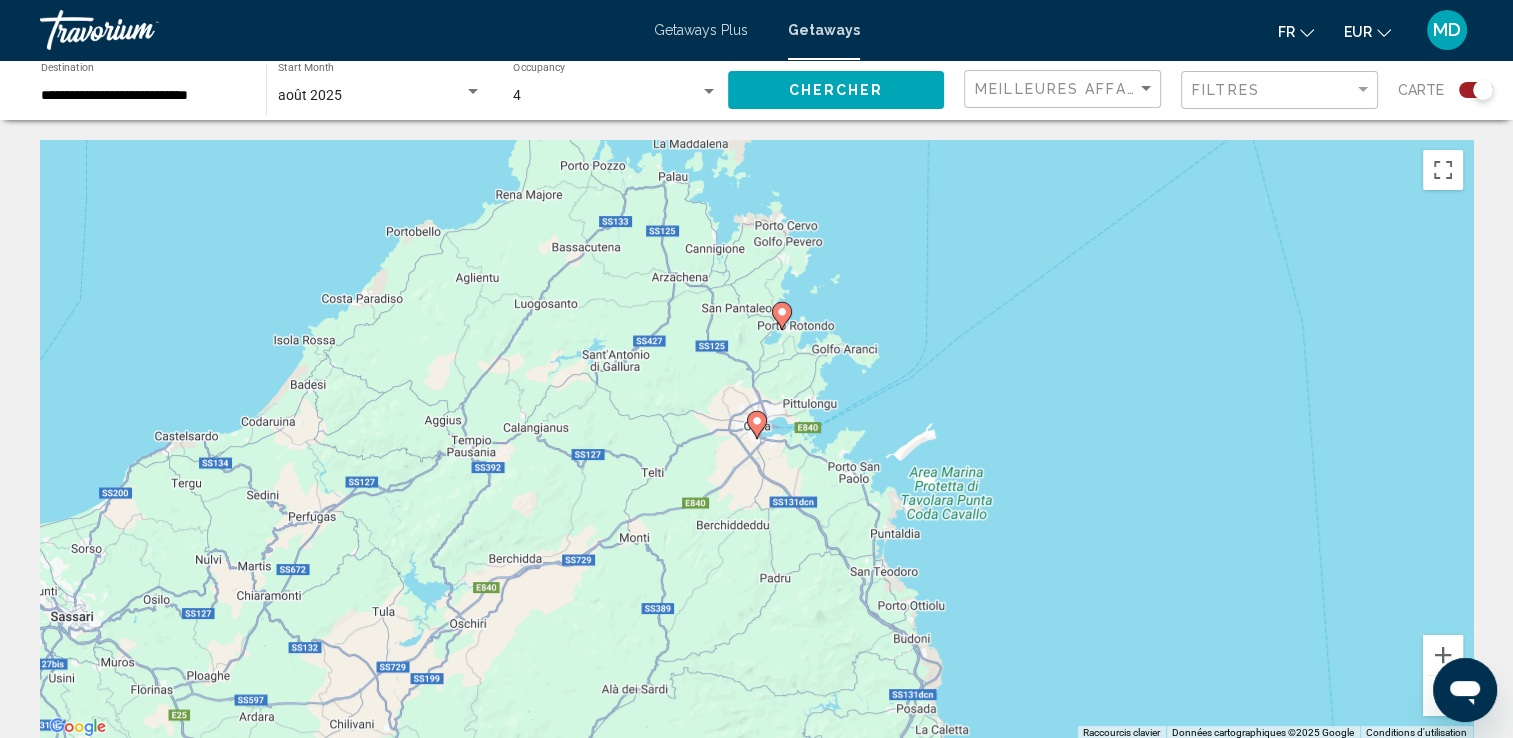 click 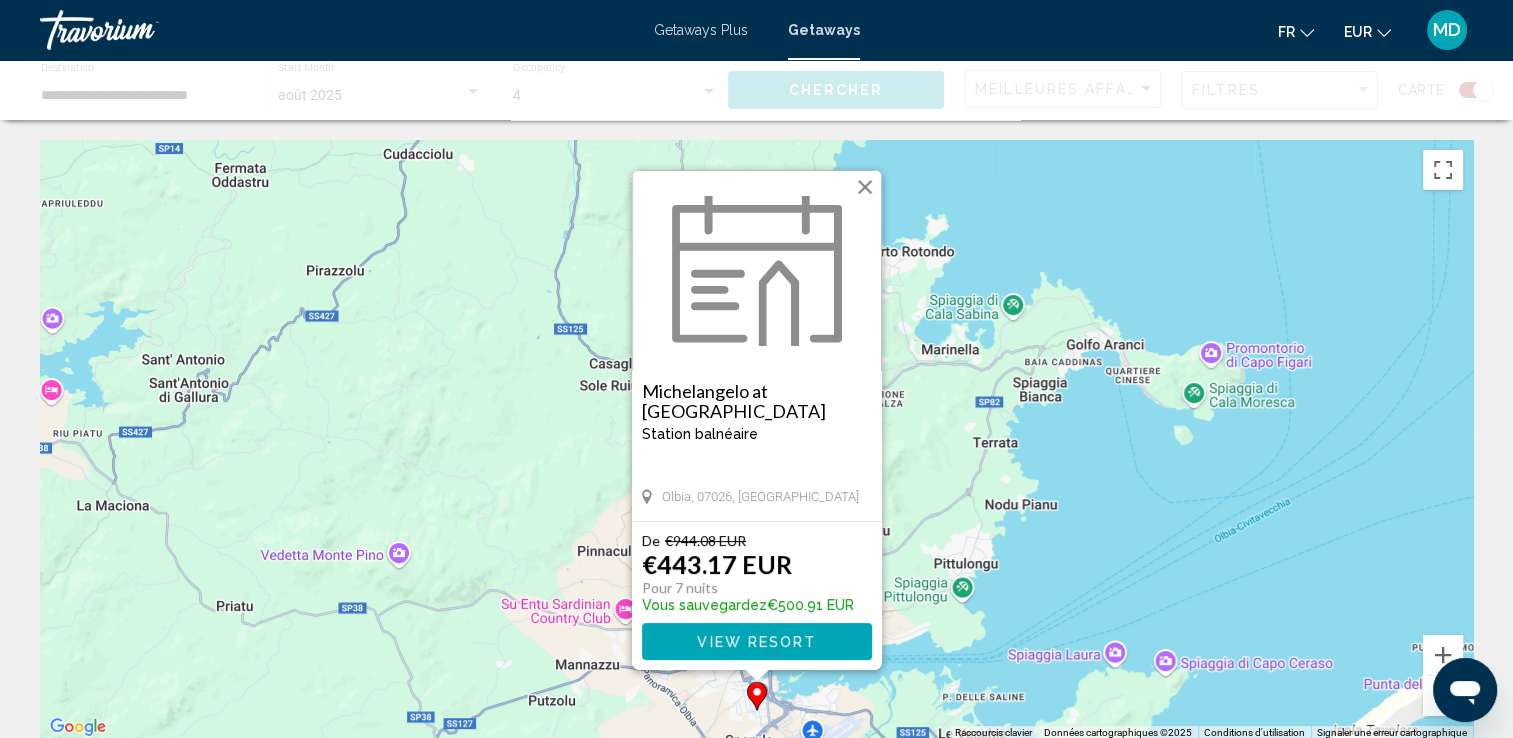 click on "Pour naviguer, appuyez sur les touches fléchées. Pour activer le glissement avec le clavier, appuyez sur Alt+Entrée. Une fois ce mode activé, utilisez les touches fléchées pour déplacer le repère. Pour valider le déplacement, appuyez sur Entrée. Pour annuler, appuyez sur Échap.  Michelangelo at Hotel La Fenice  Station balnéaire  -  Ceci est une station d'adultes seulement
Olbia, 07026, ITA  De €944.08 EUR €443.17 EUR  Pour 7 nuits Vous sauvegardez  €500.91 EUR  View Resort" at bounding box center (756, 440) 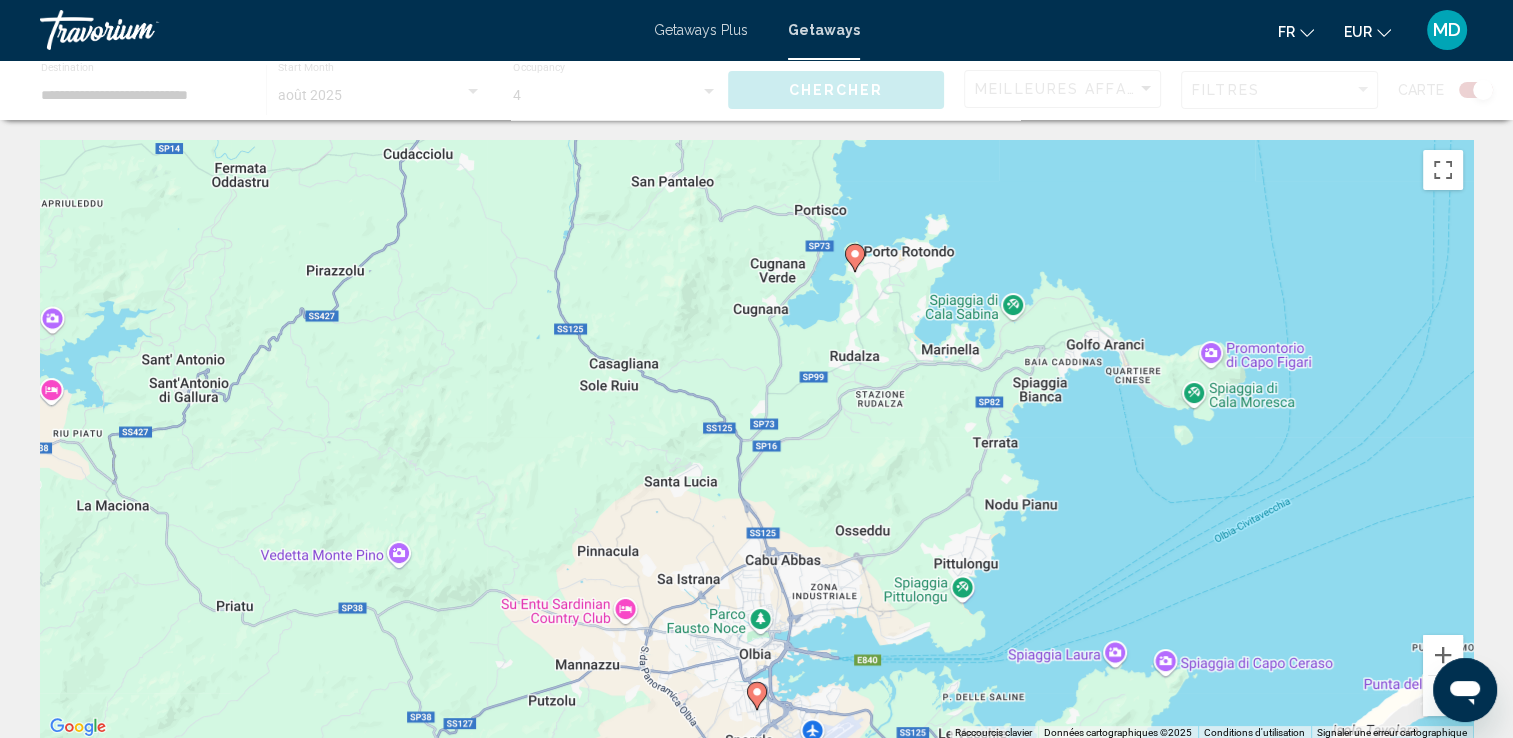 click 